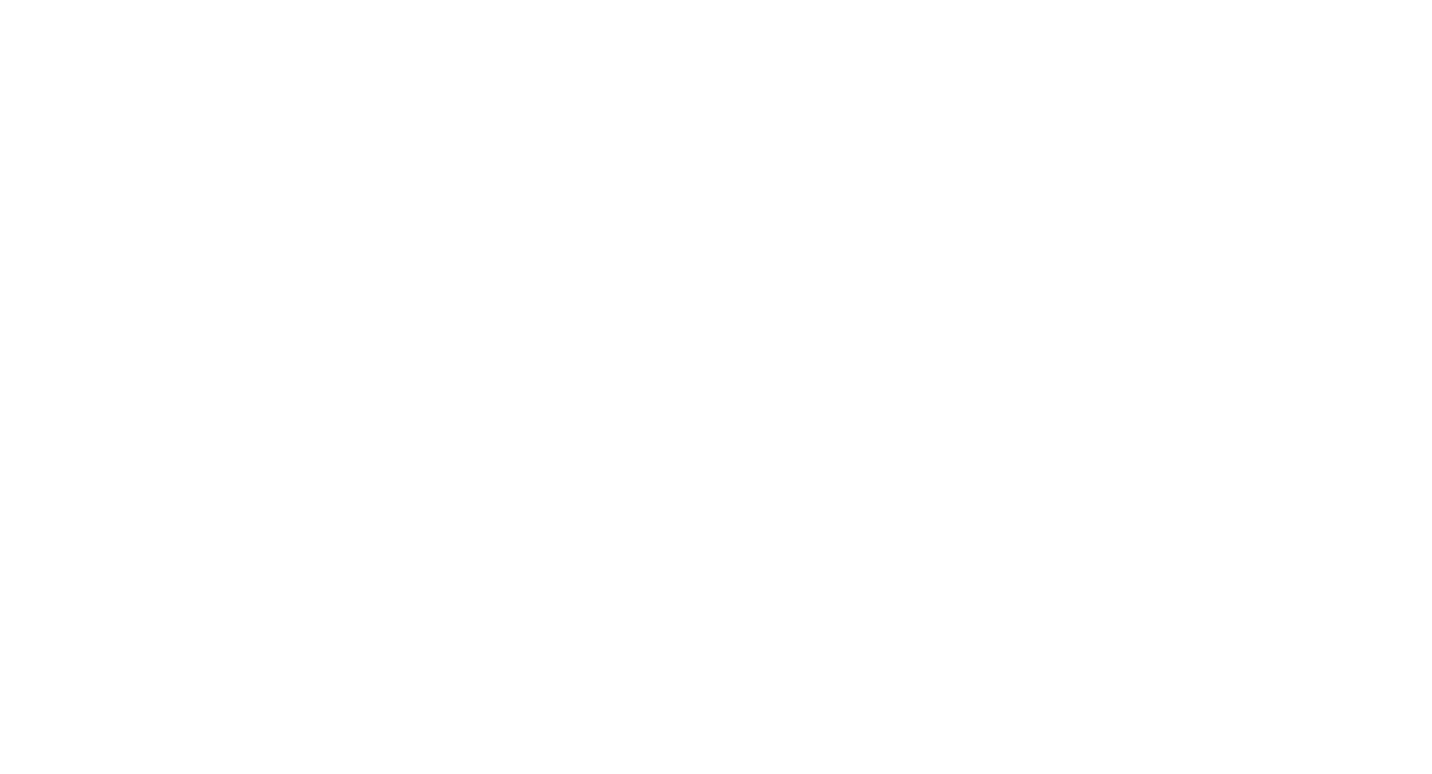 scroll, scrollTop: 0, scrollLeft: 0, axis: both 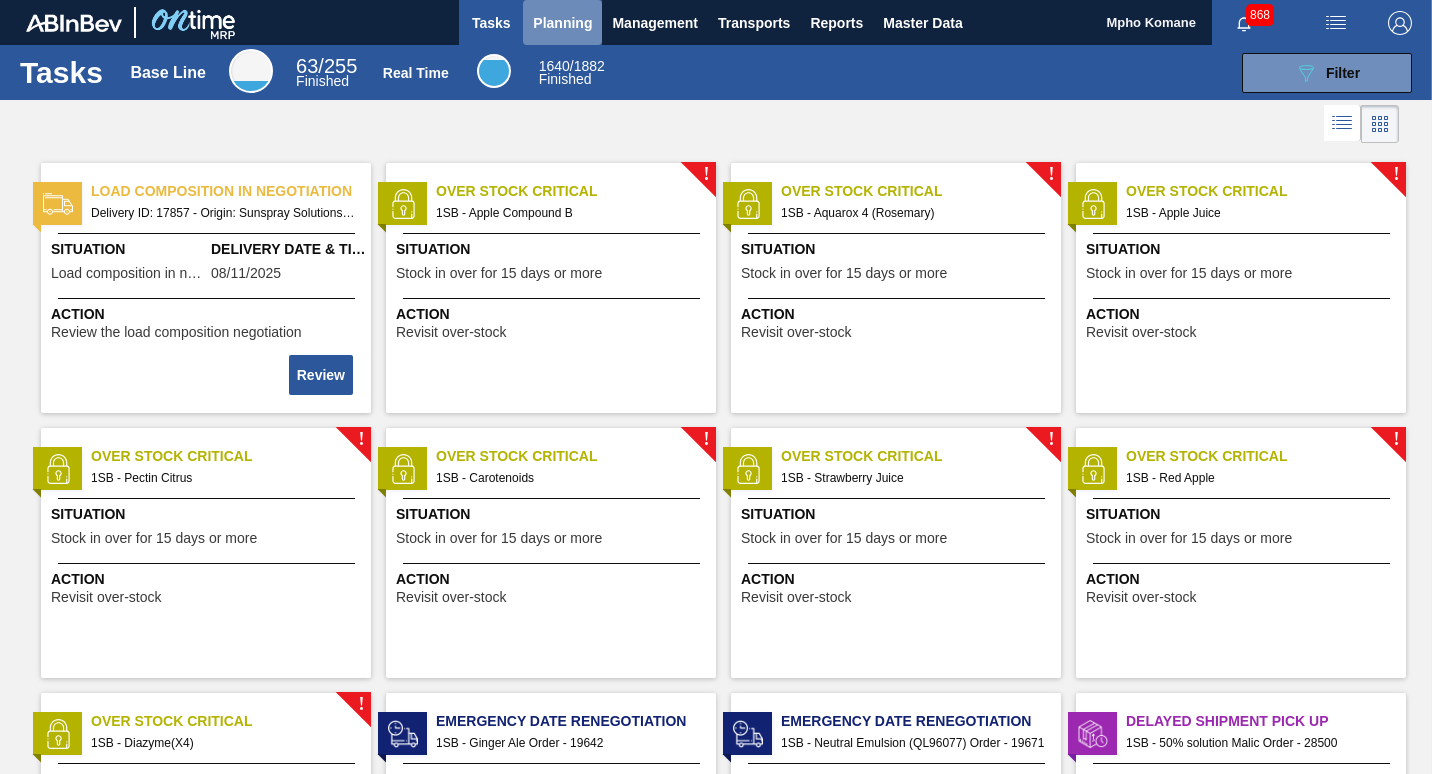 click on "Planning" at bounding box center (562, 22) 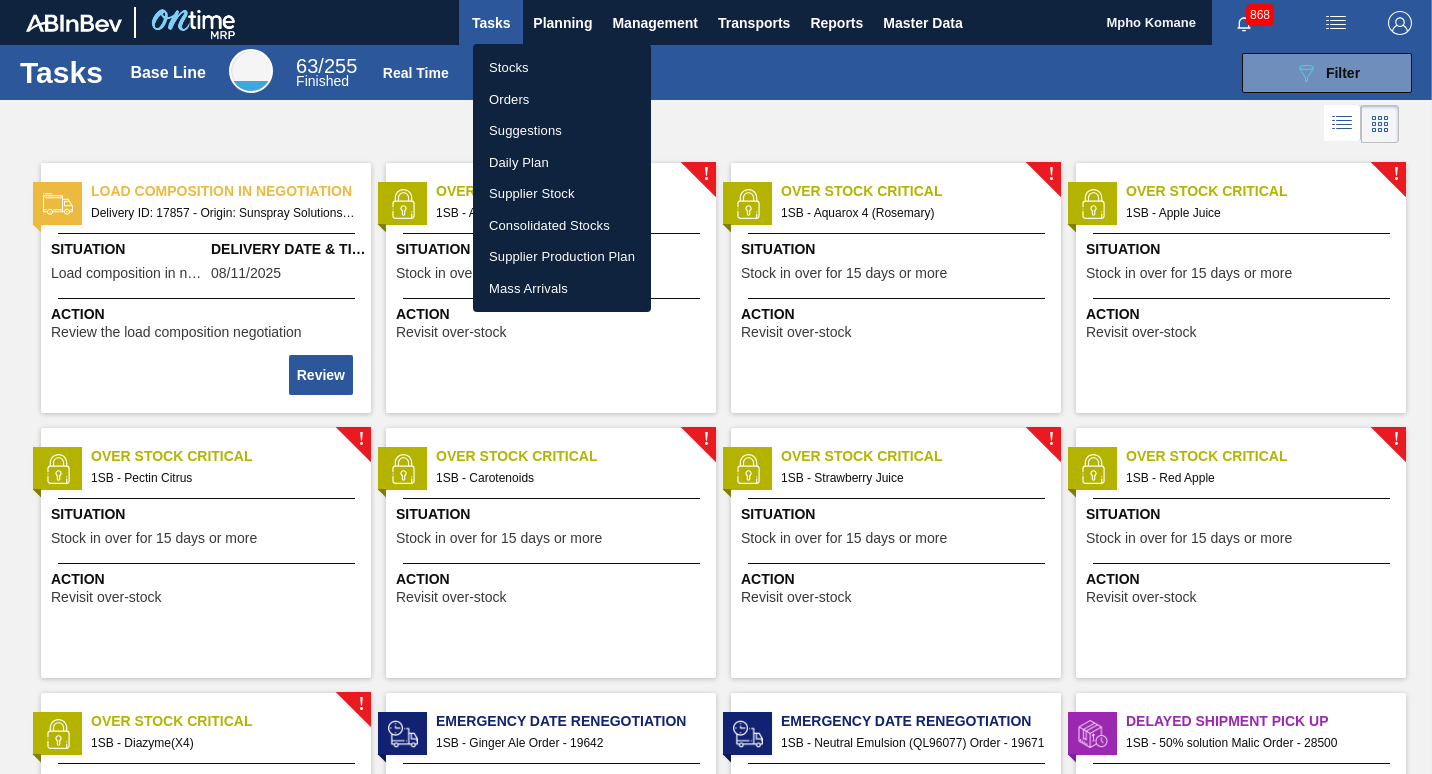 click on "Orders" at bounding box center [562, 100] 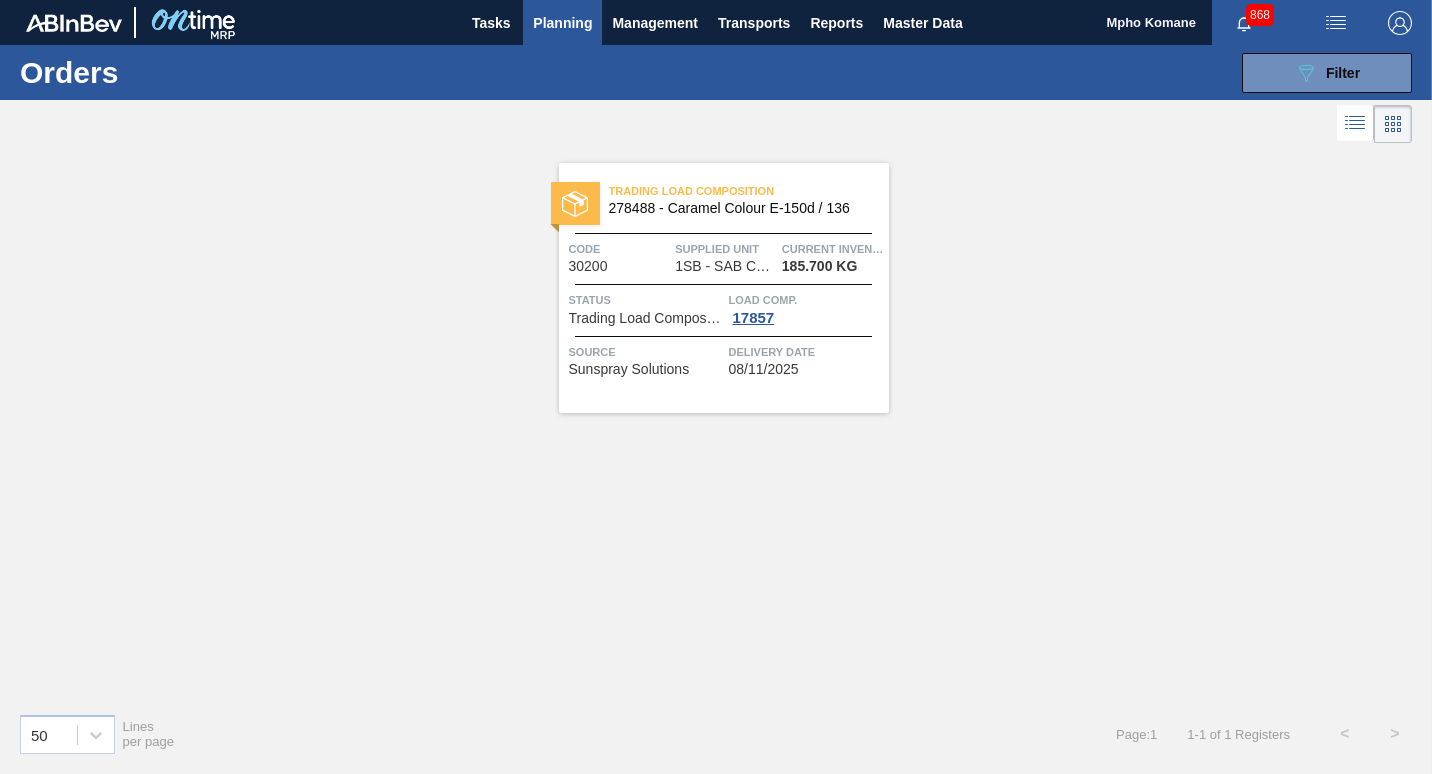 click on "Planning" at bounding box center [562, 23] 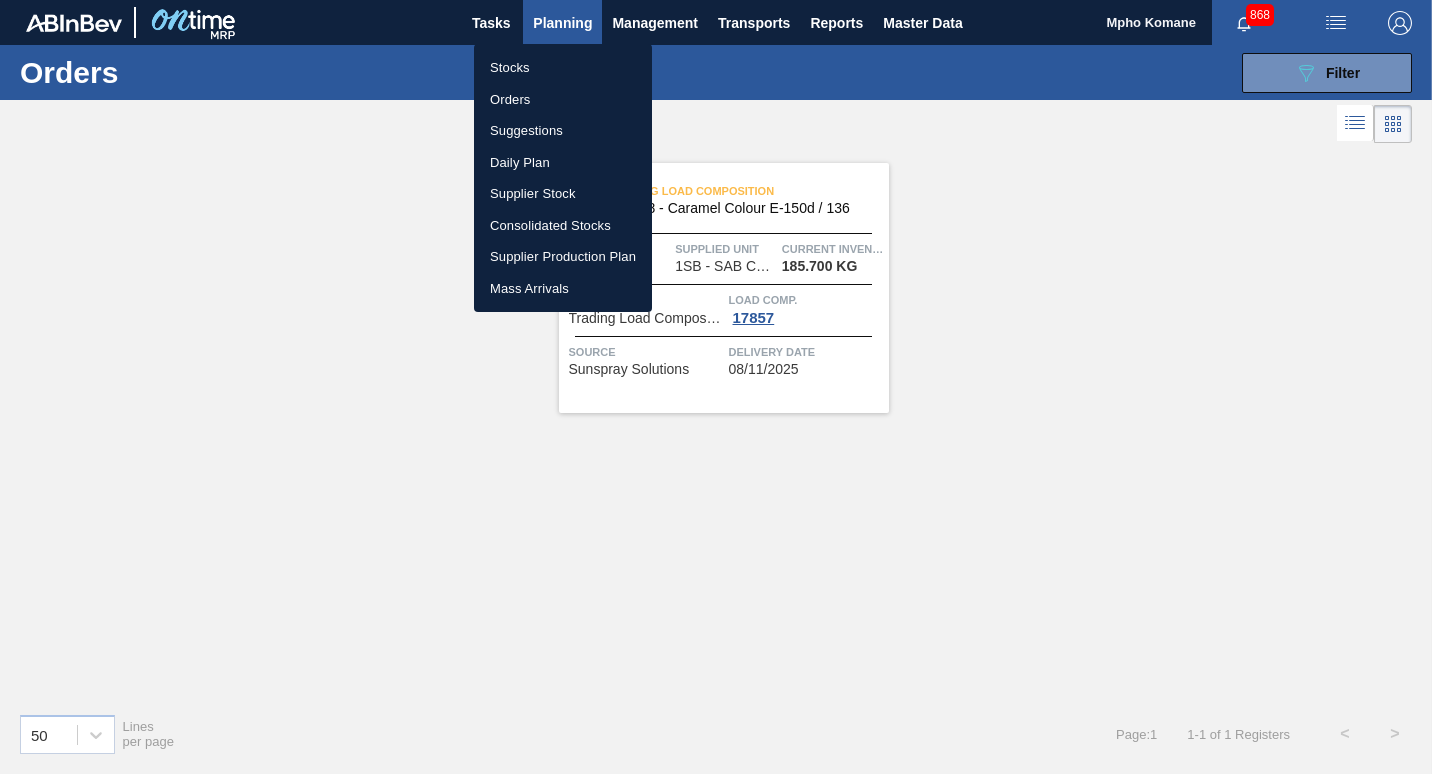 click at bounding box center [716, 387] 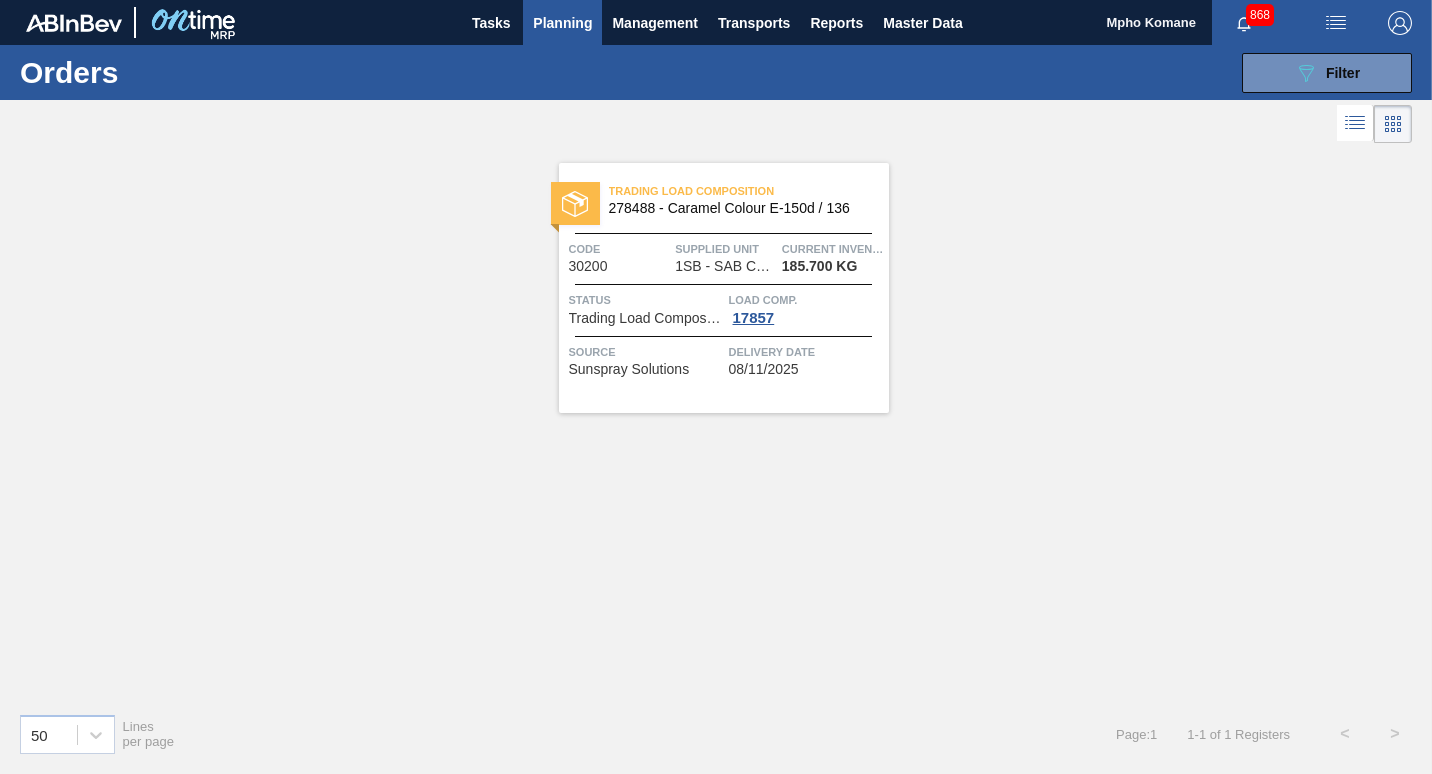click on "089F7B8B-B2A5-4AFE-B5C0-19BA573D28AC Filter" at bounding box center [1327, 73] 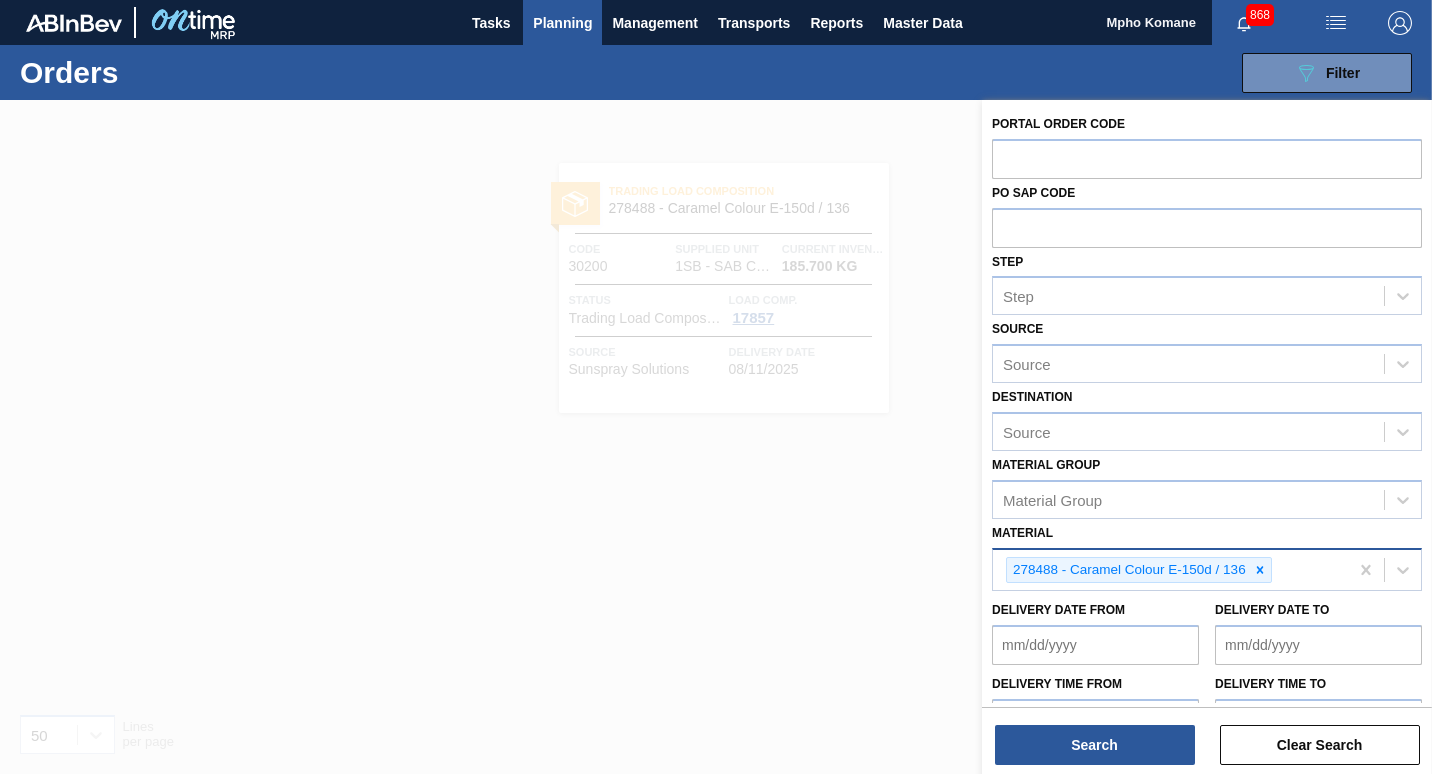 click on "278488 - Caramel Colour E-150d / 136" at bounding box center [1170, 570] 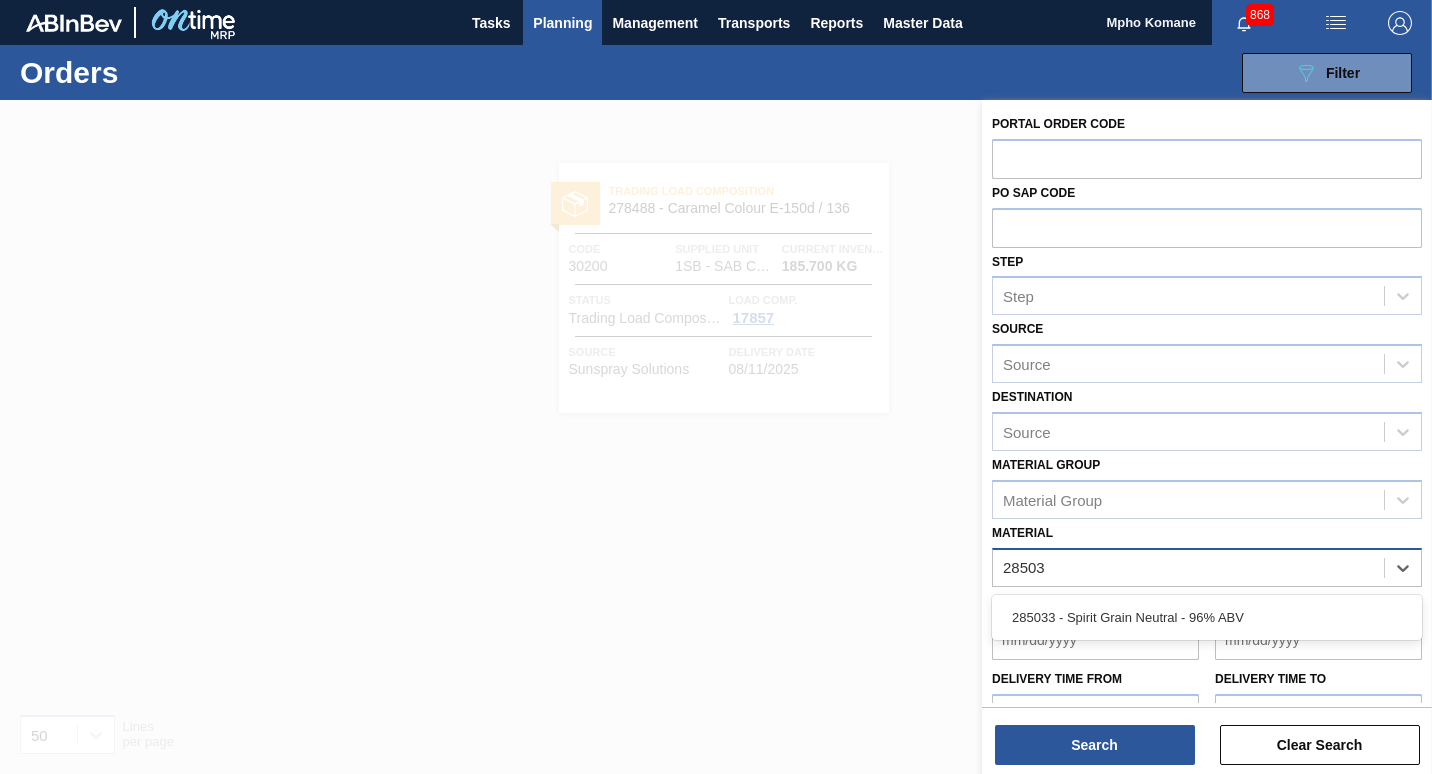 type on "285033" 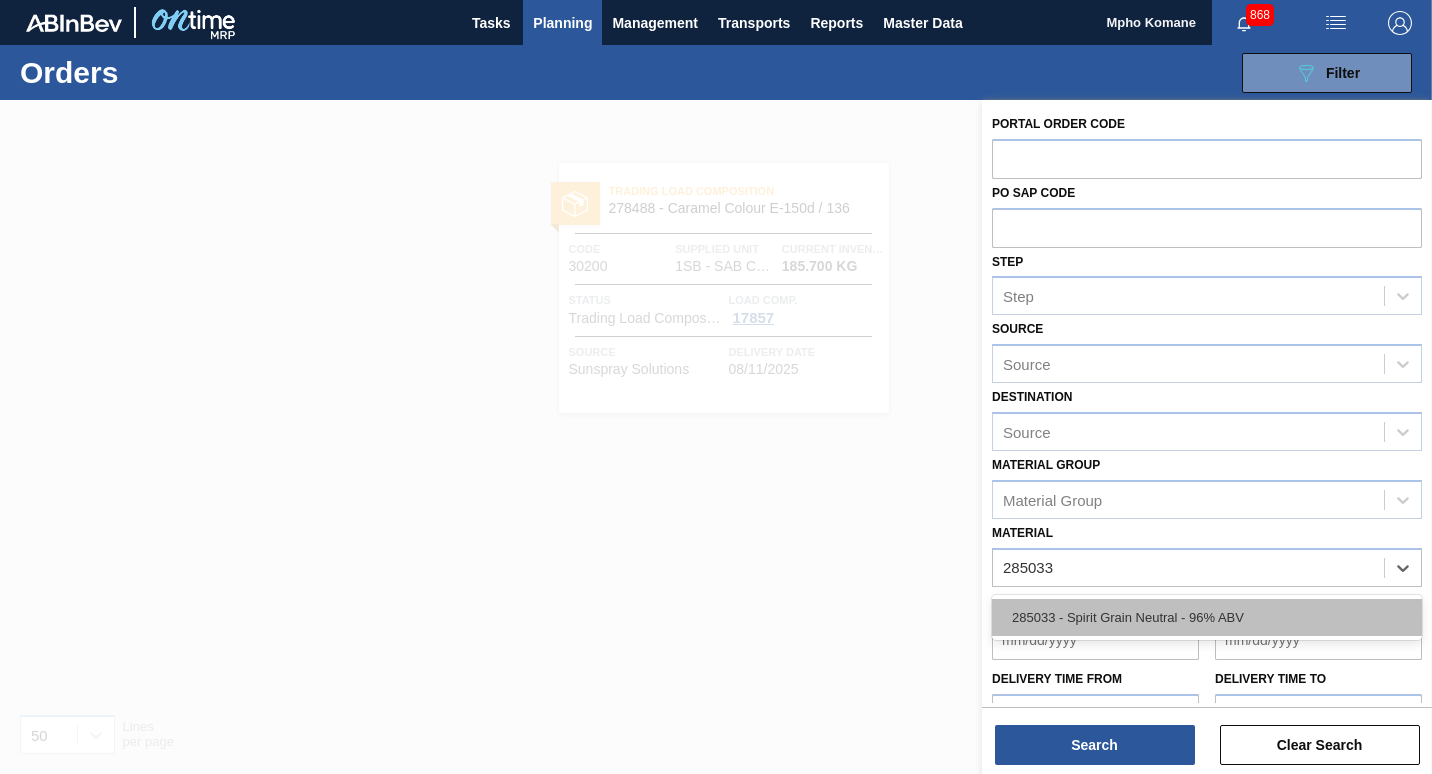 click on "285033 - Spirit Grain Neutral - 96% ABV" at bounding box center [1207, 617] 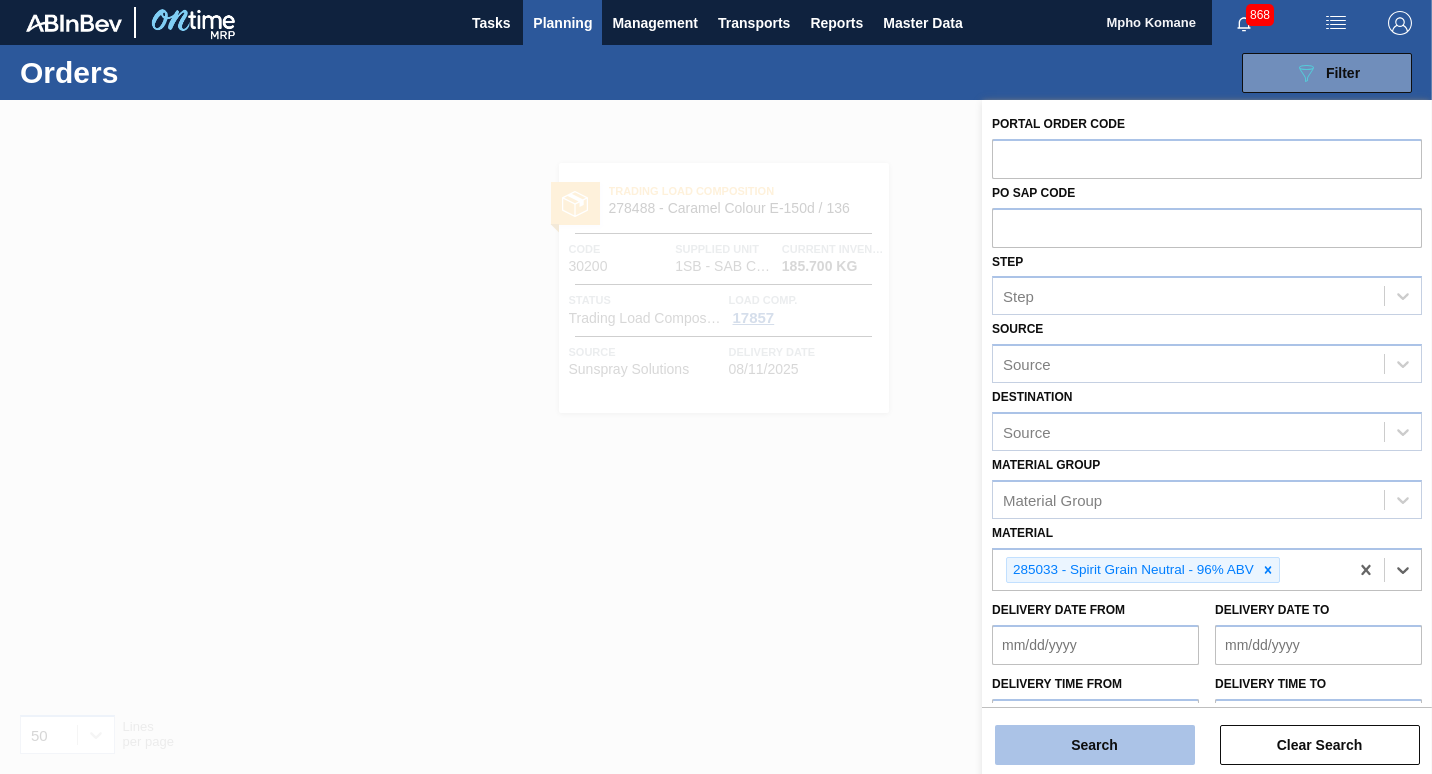 click on "Search" at bounding box center [1095, 745] 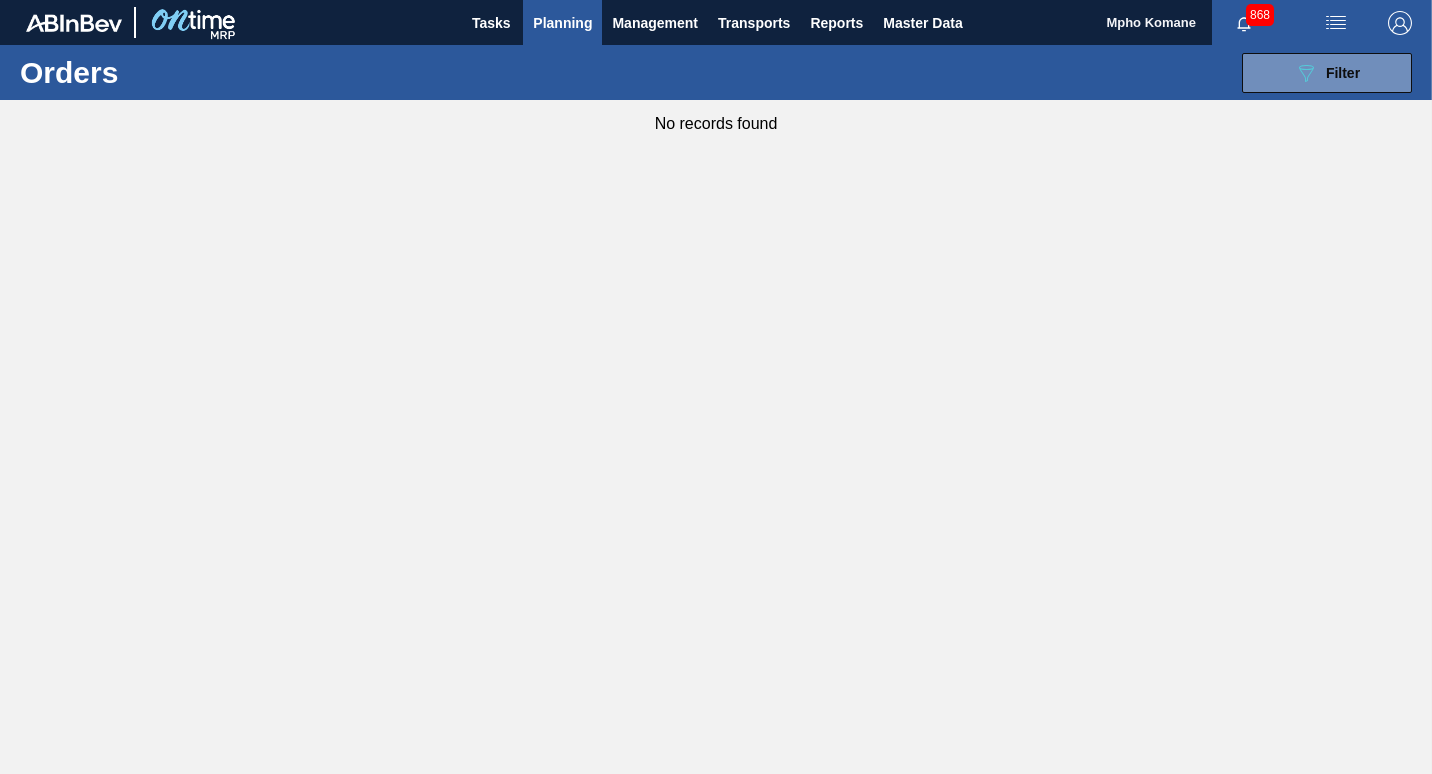click on "Planning" at bounding box center (562, 23) 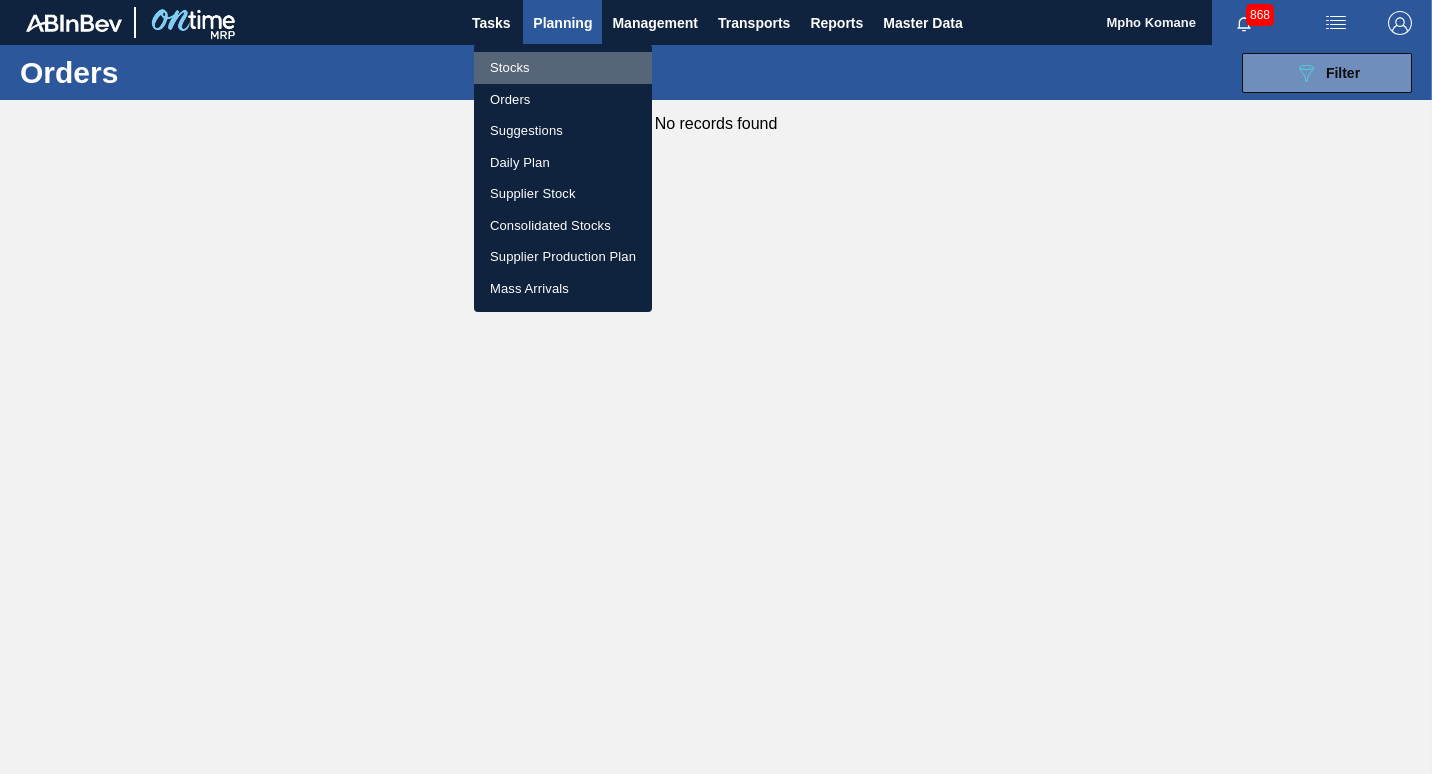 click on "Stocks" at bounding box center (563, 68) 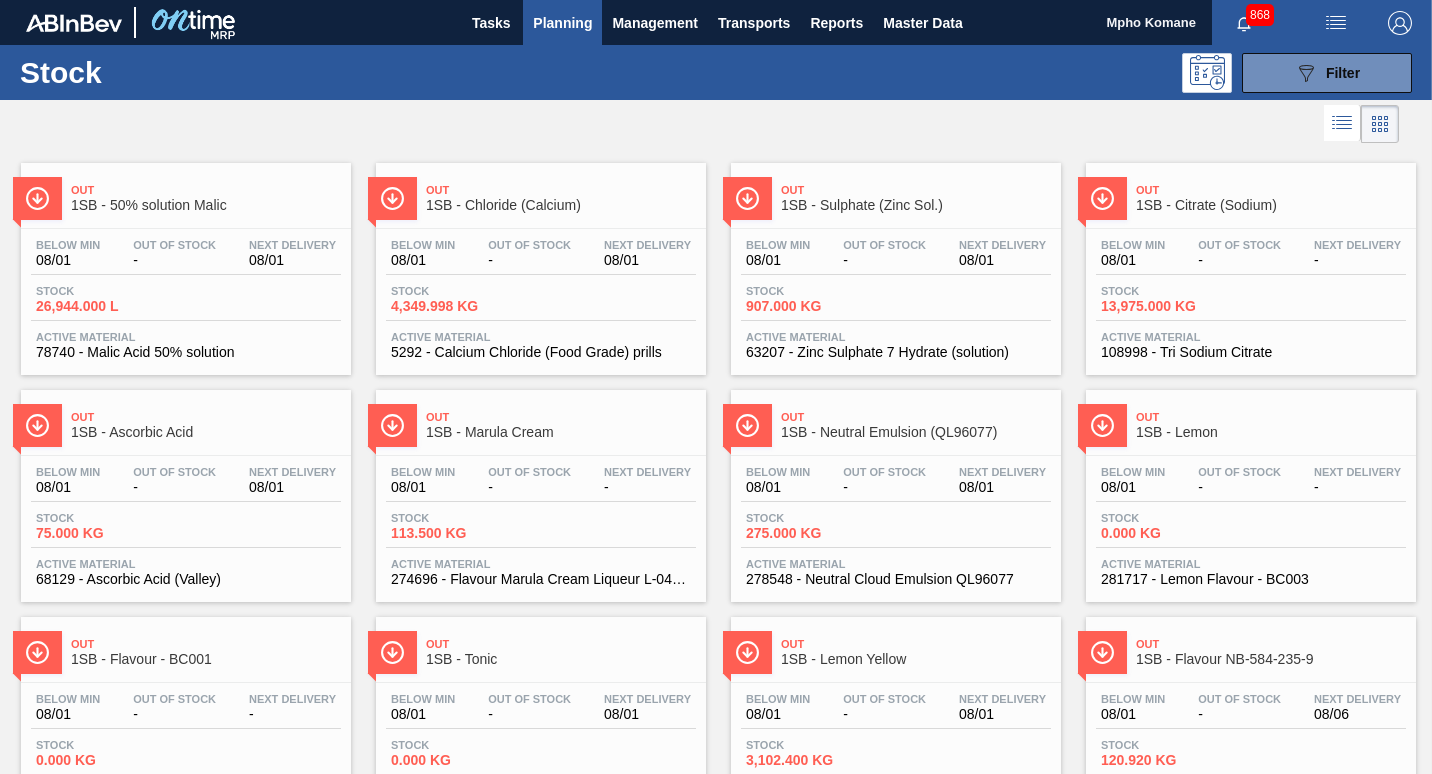 click on "Planning" at bounding box center (562, 23) 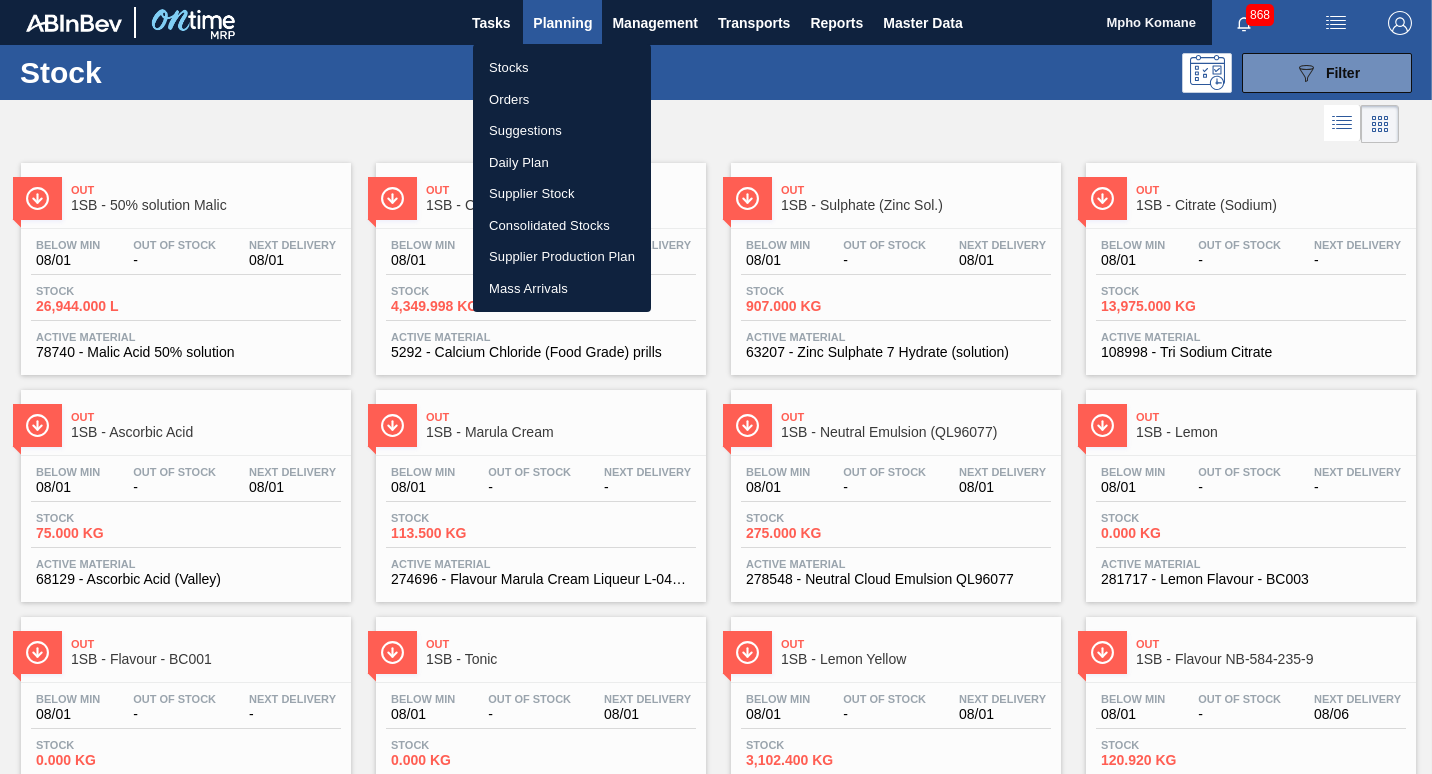 click on "Orders" at bounding box center (562, 100) 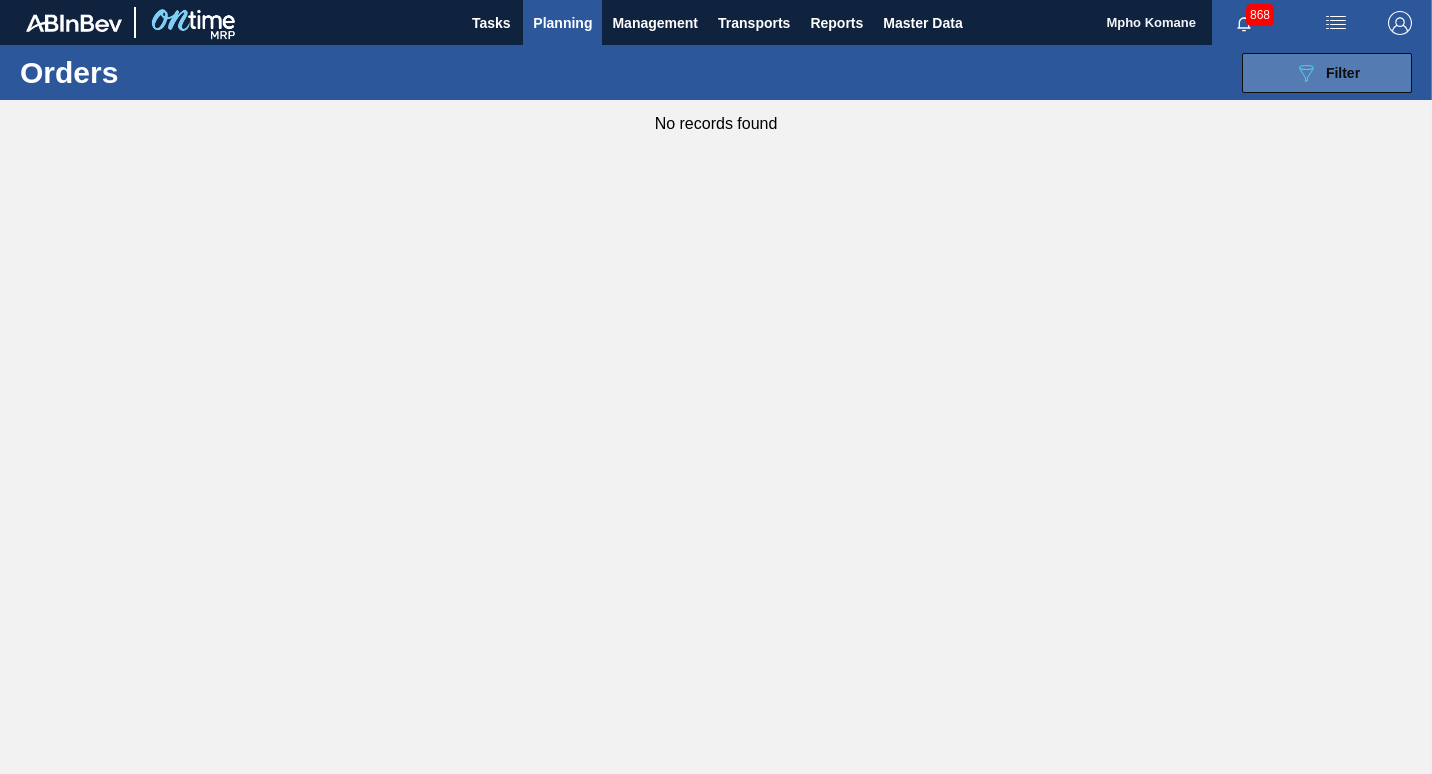 click on "Filter" at bounding box center (1343, 73) 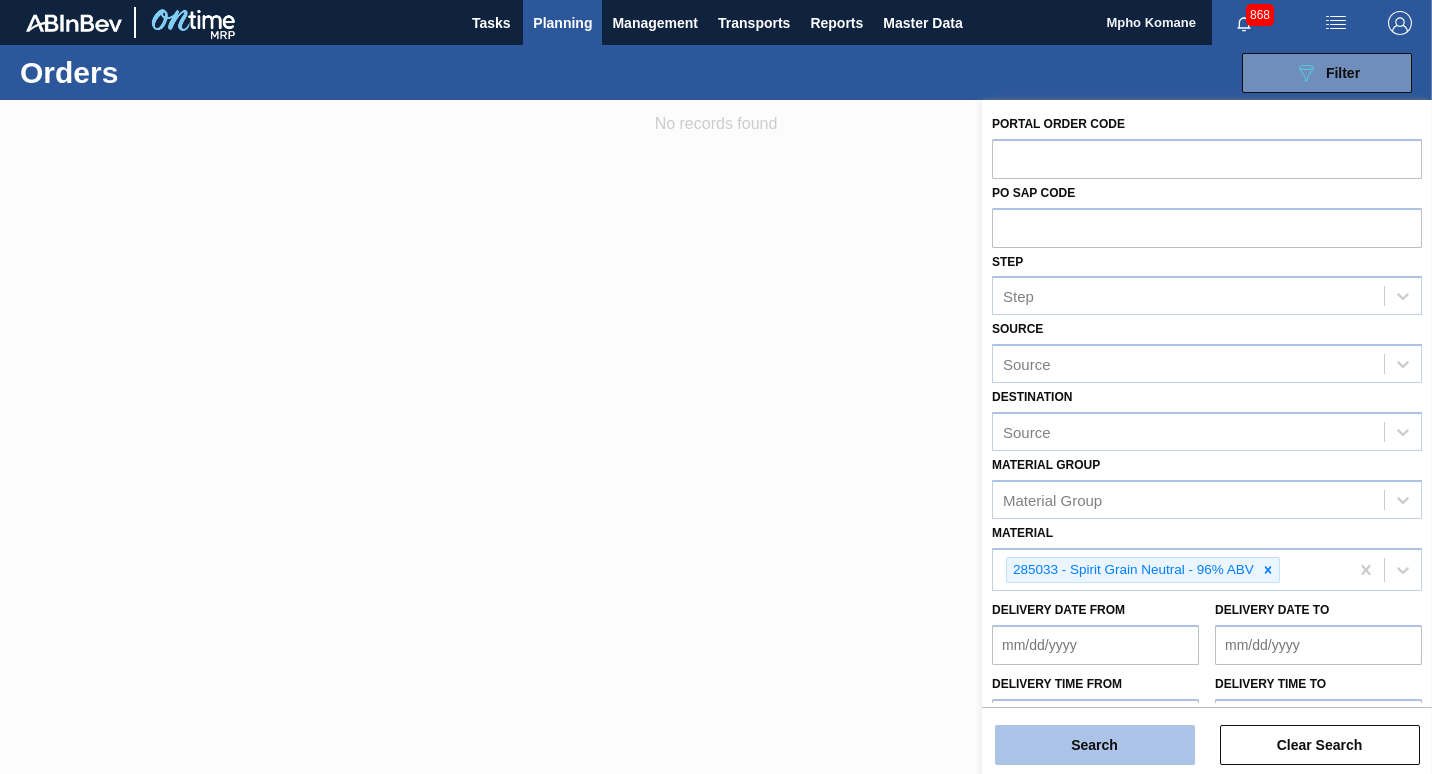 click on "Search" at bounding box center (1095, 745) 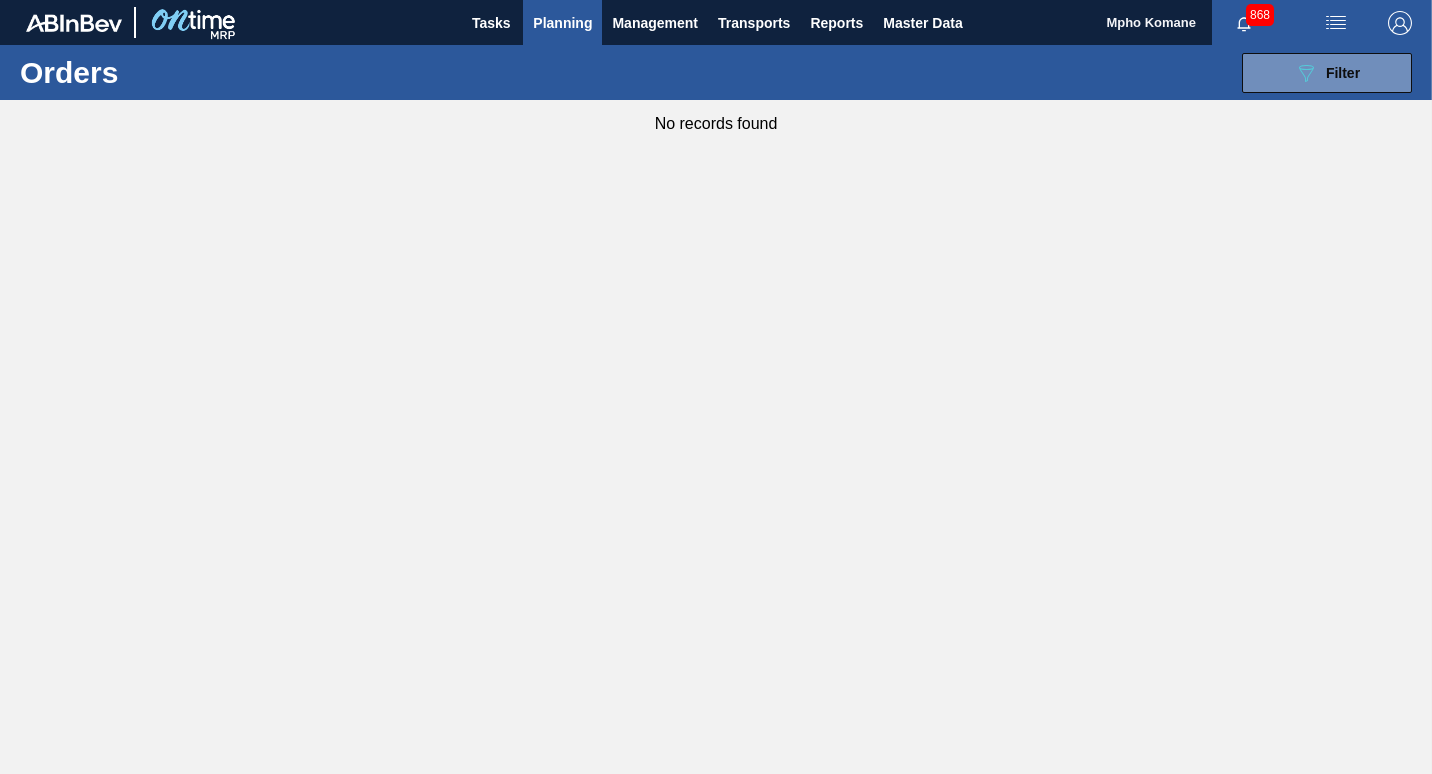 click on "Planning" at bounding box center [562, 23] 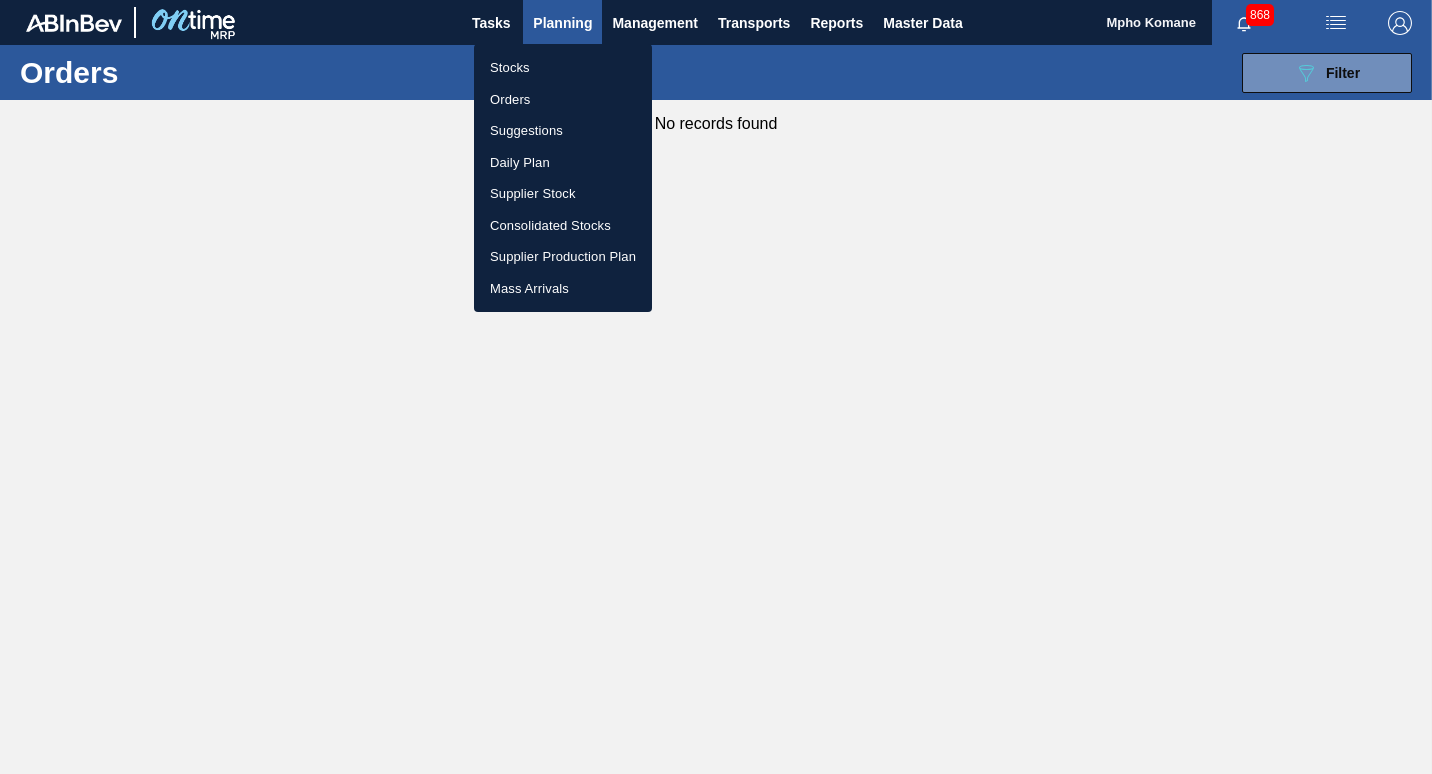 click on "Stocks" at bounding box center (563, 68) 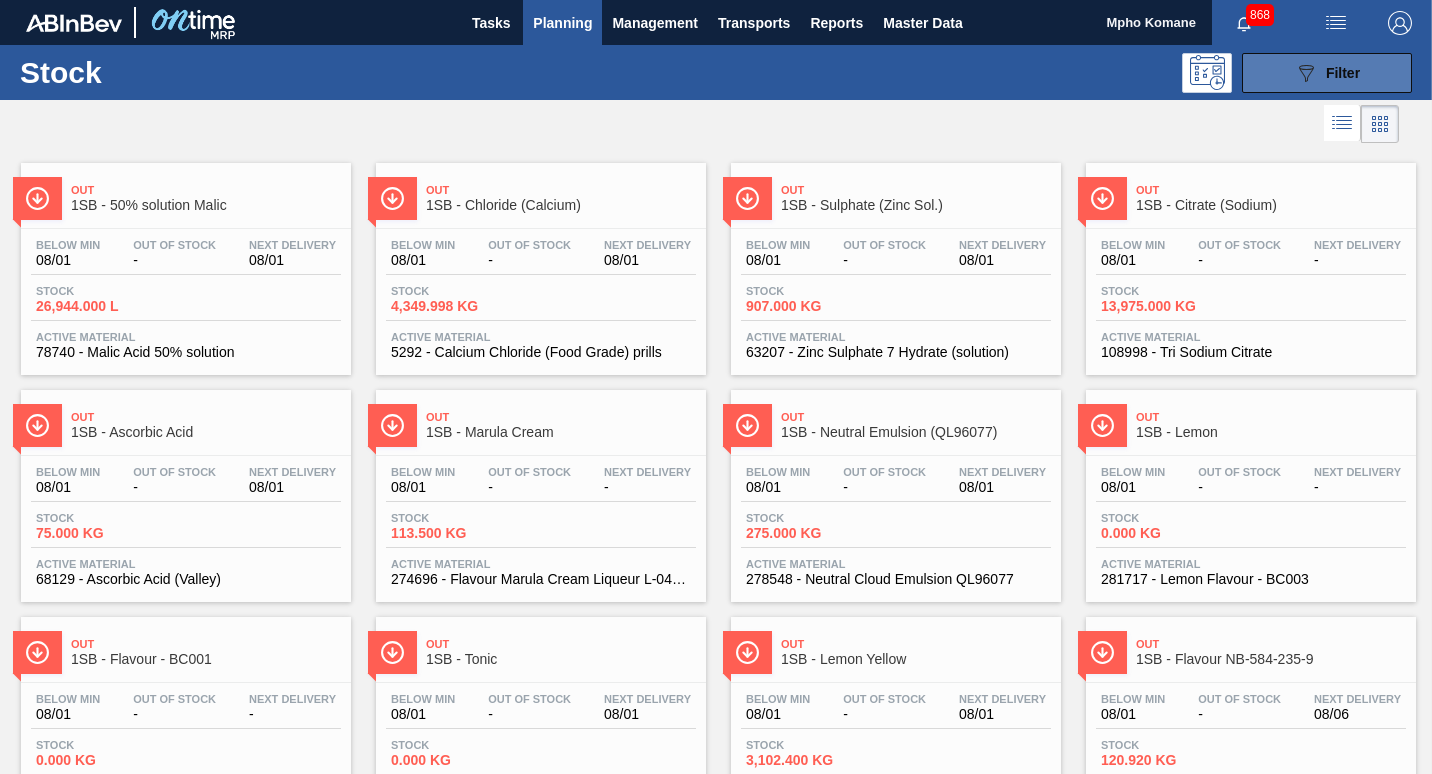 click on "089F7B8B-B2A5-4AFE-B5C0-19BA573D28AC" 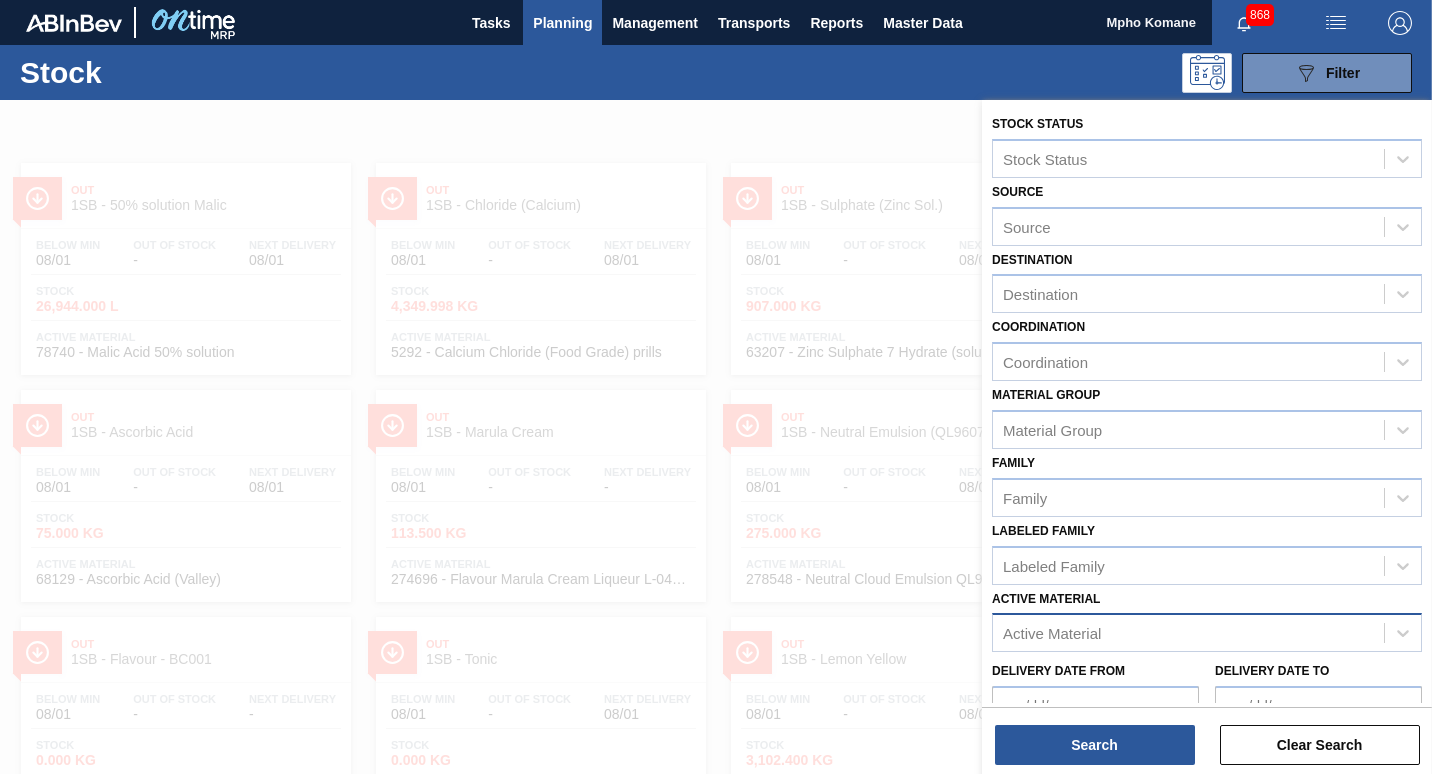 scroll, scrollTop: 194, scrollLeft: 0, axis: vertical 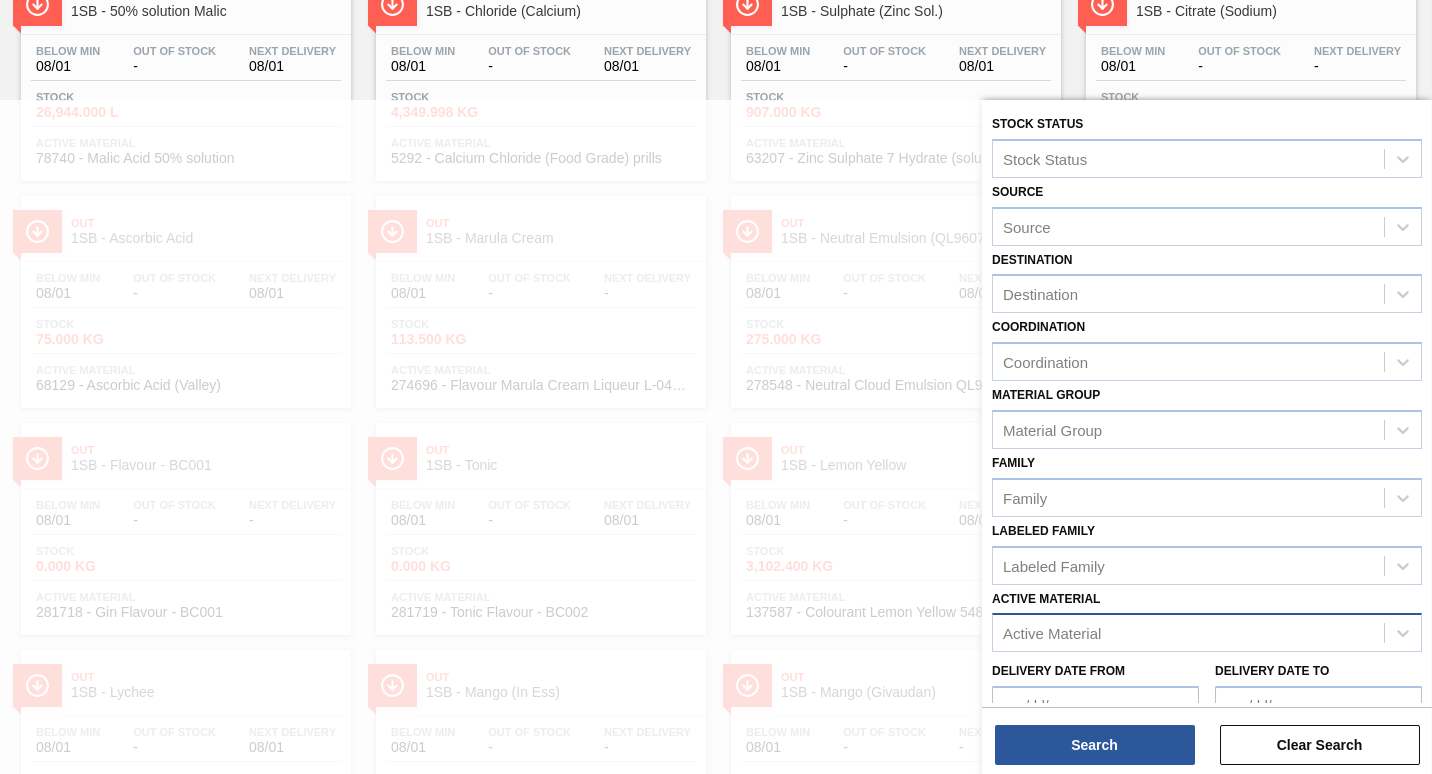 click on "Active Material" at bounding box center (1188, 633) 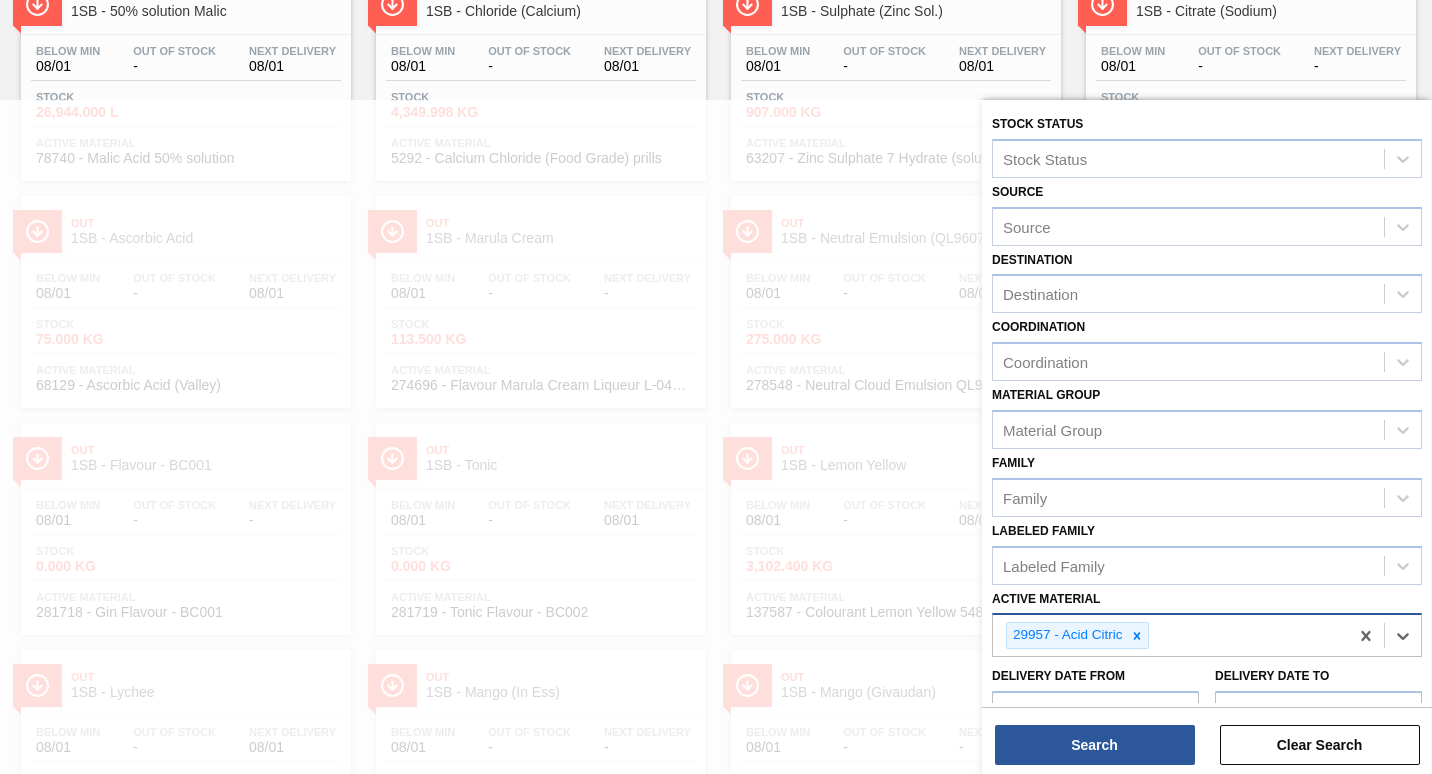 click on "29957 - Acid Citric" at bounding box center (1170, 635) 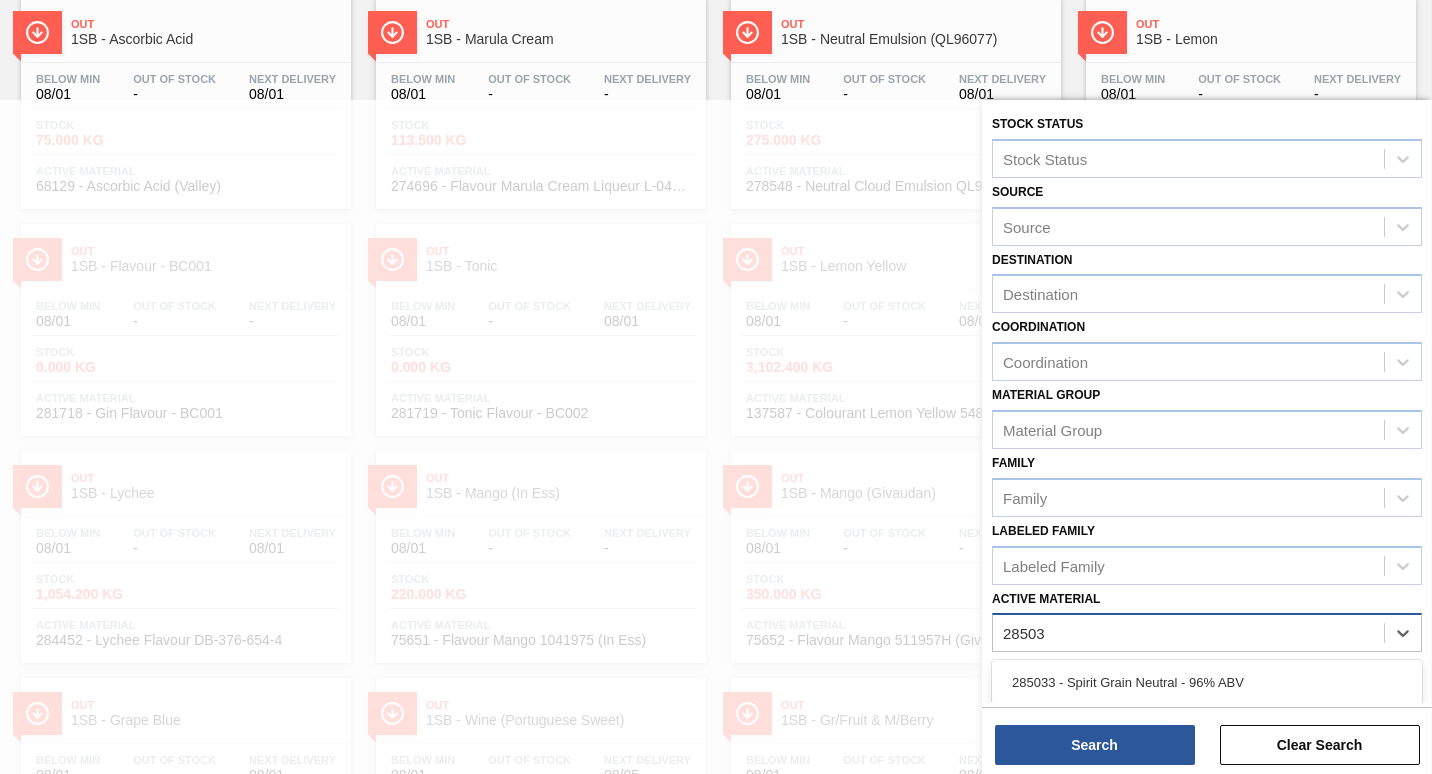 type on "285033" 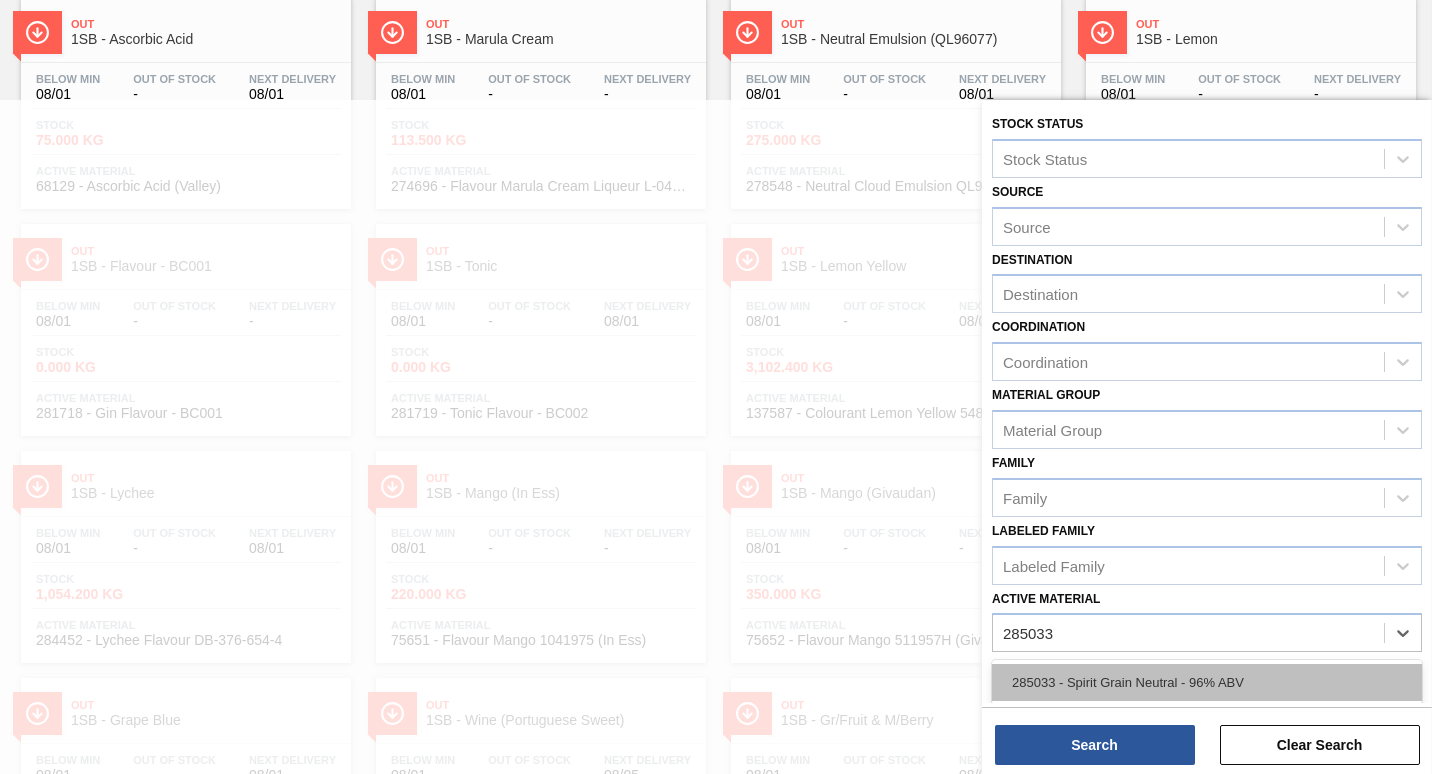 click on "285033 - Spirit Grain Neutral - 96% ABV" at bounding box center [1207, 682] 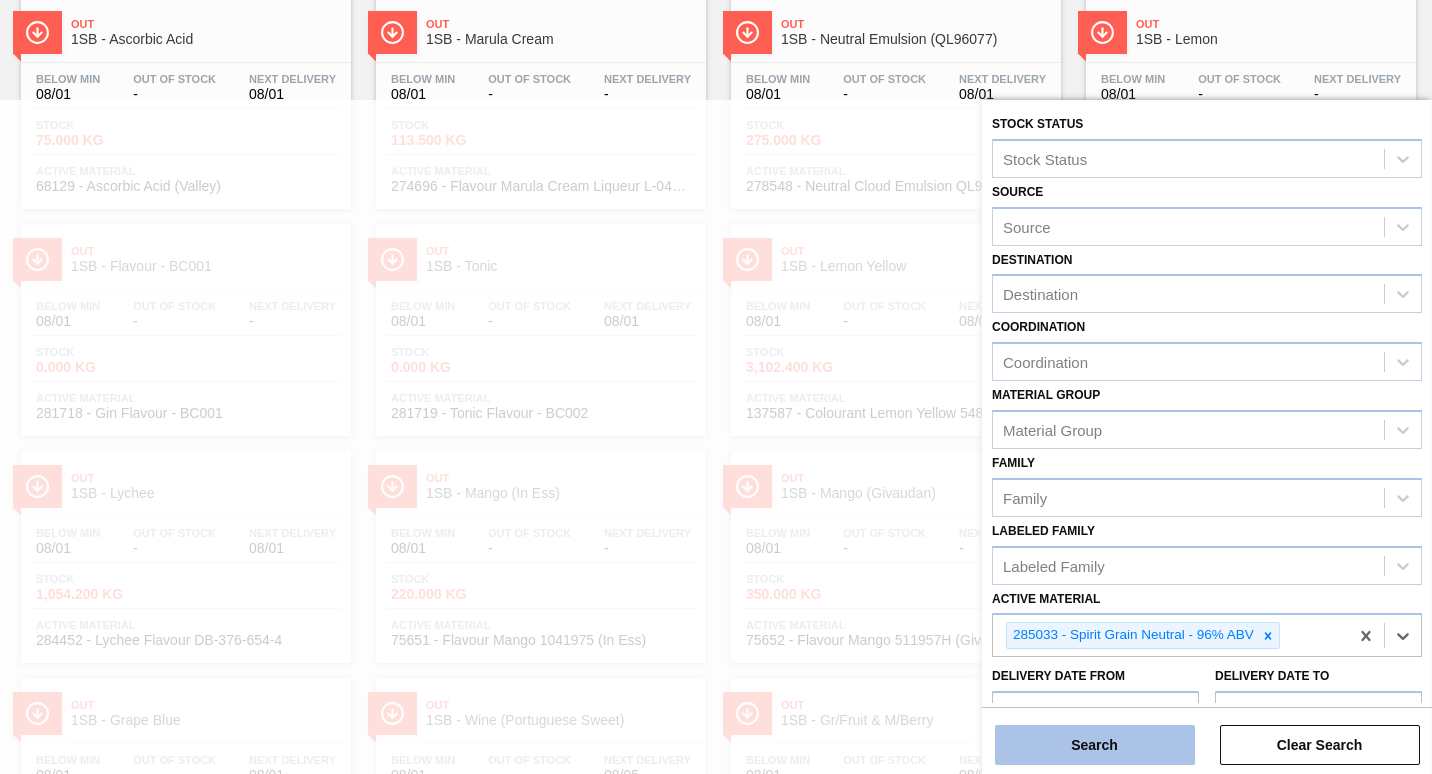 click on "Search" at bounding box center [1095, 745] 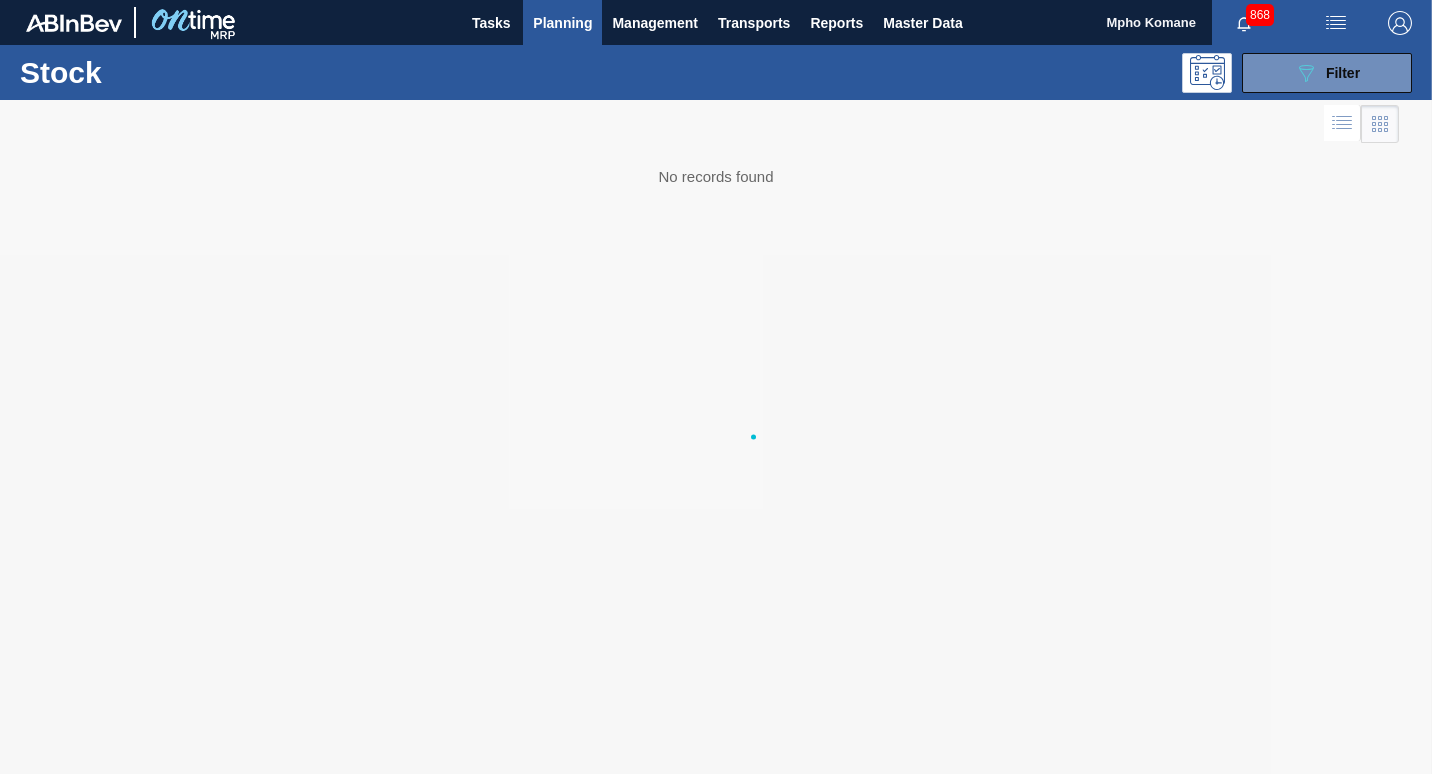 scroll, scrollTop: 0, scrollLeft: 0, axis: both 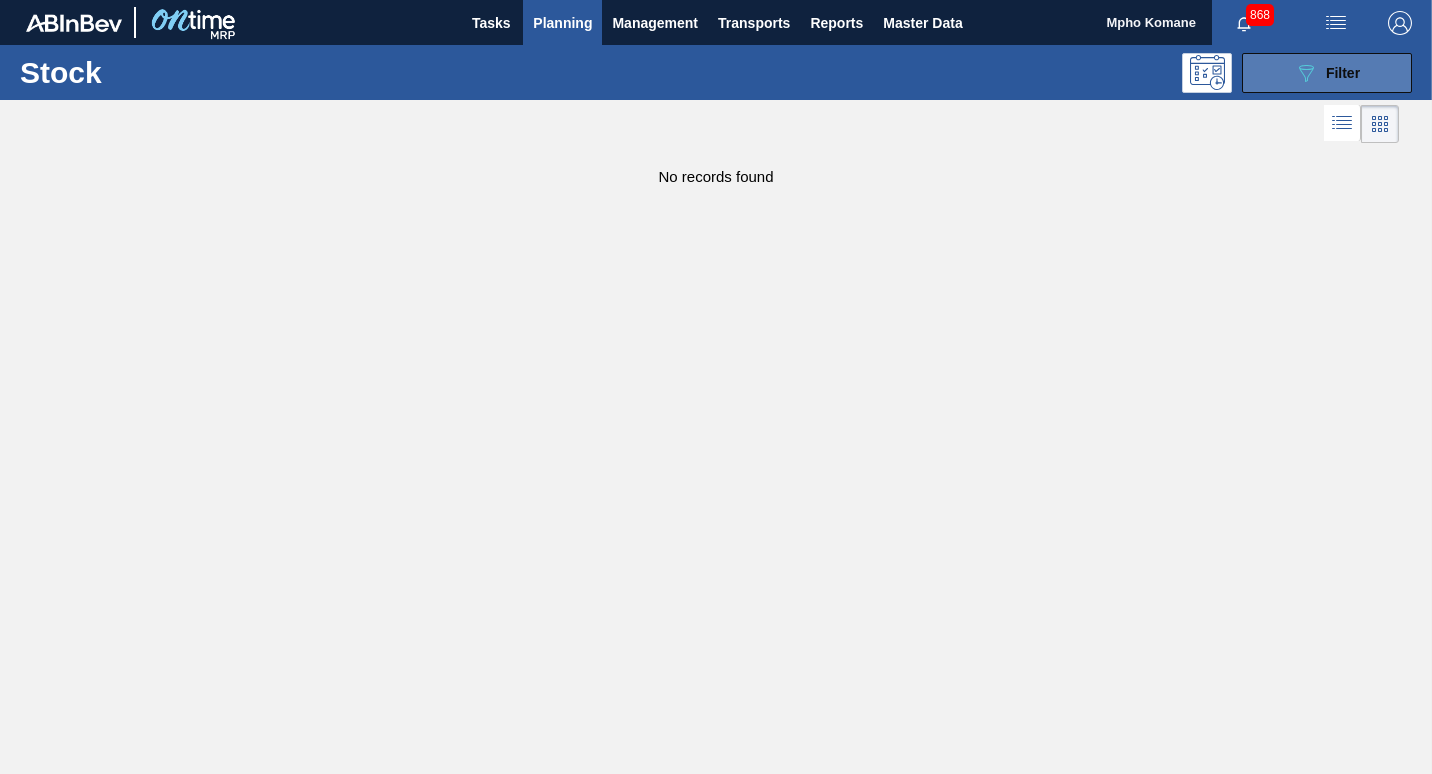click on "089F7B8B-B2A5-4AFE-B5C0-19BA573D28AC" 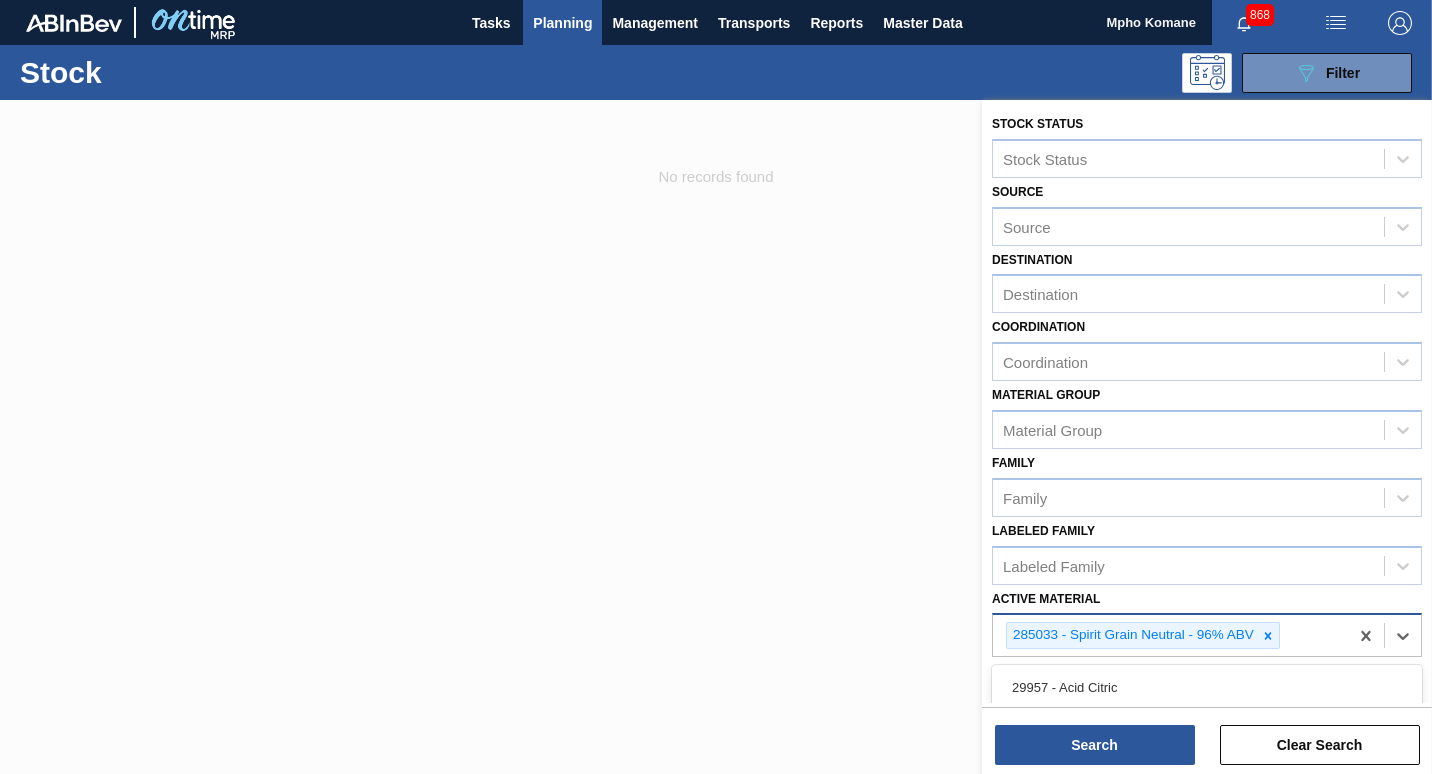 click on "285033 - Spirit Grain Neutral - 96% ABV" at bounding box center (1170, 635) 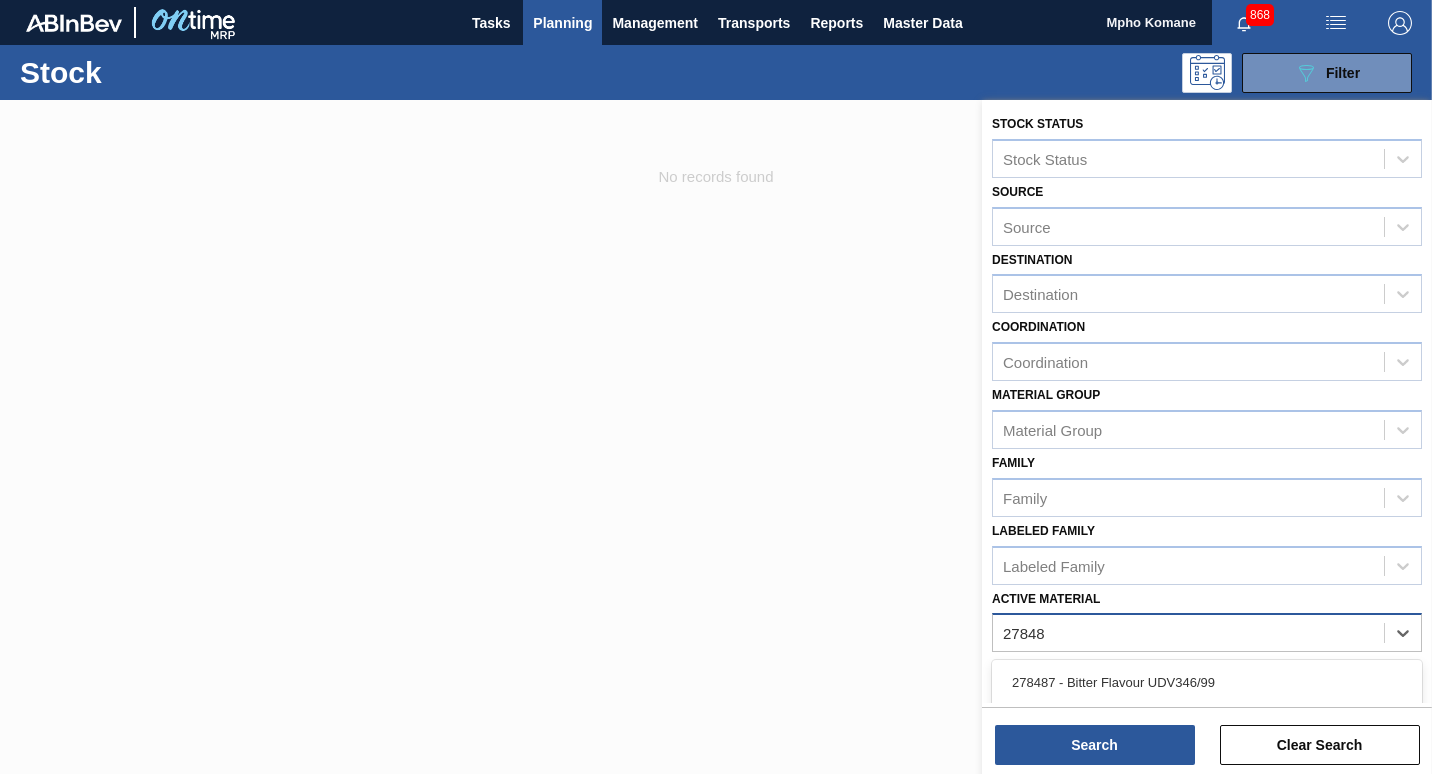 type on "278488" 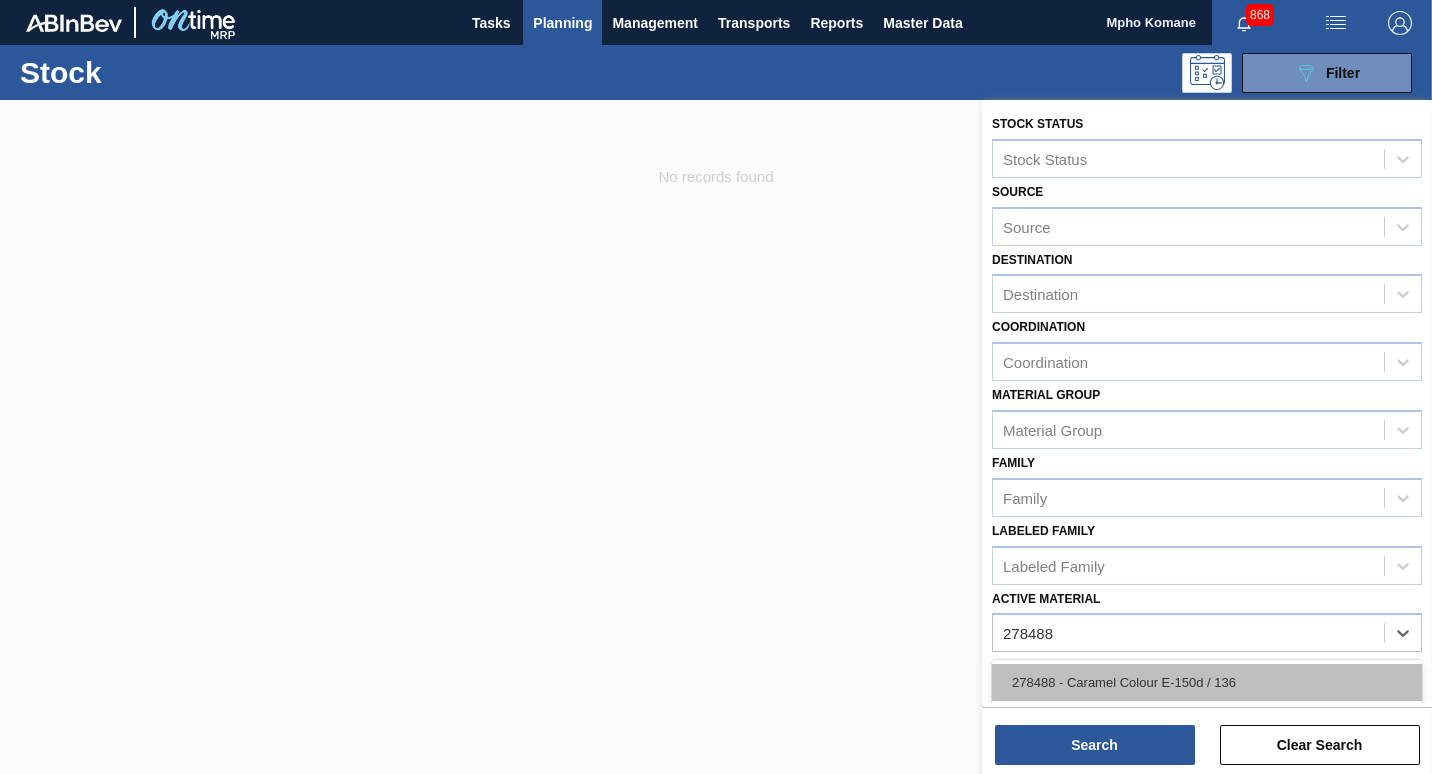 click on "278488 - Caramel Colour E-150d / 136" at bounding box center (1207, 682) 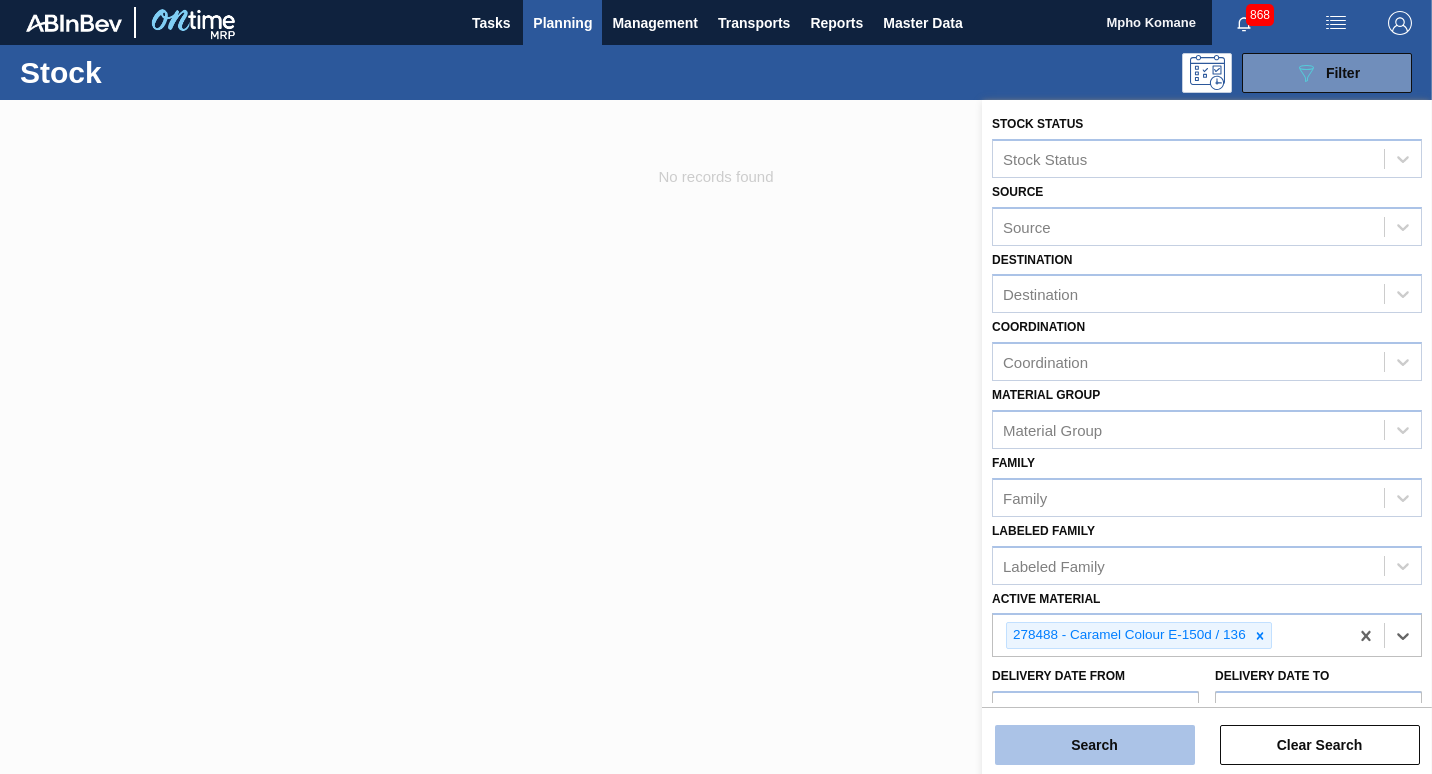 click on "Search" at bounding box center (1095, 745) 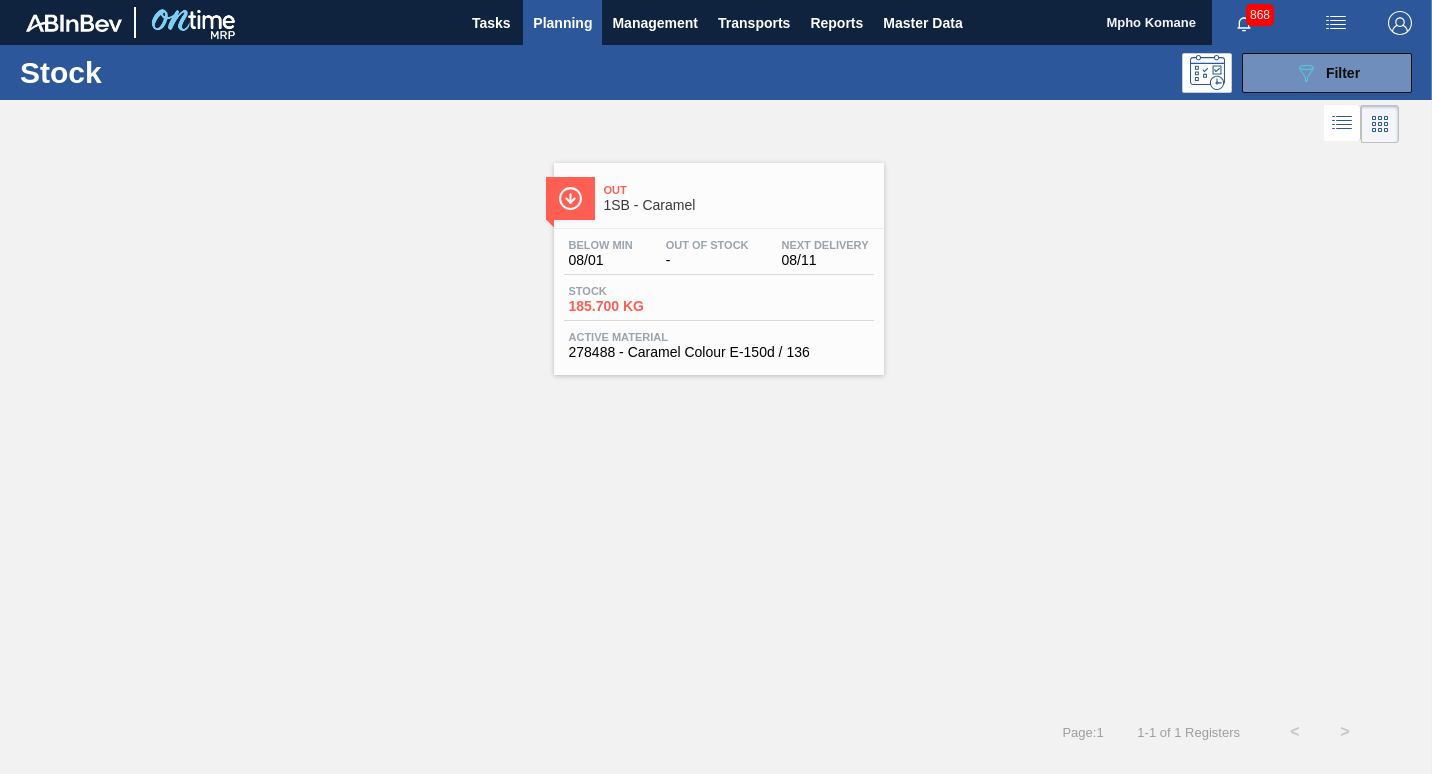 click on "Below Min 08/01 Out Of Stock - Next Delivery 08/11 Stock 185.700 KG Active Material 278488 - Caramel Colour E-150d / 136" at bounding box center (719, 297) 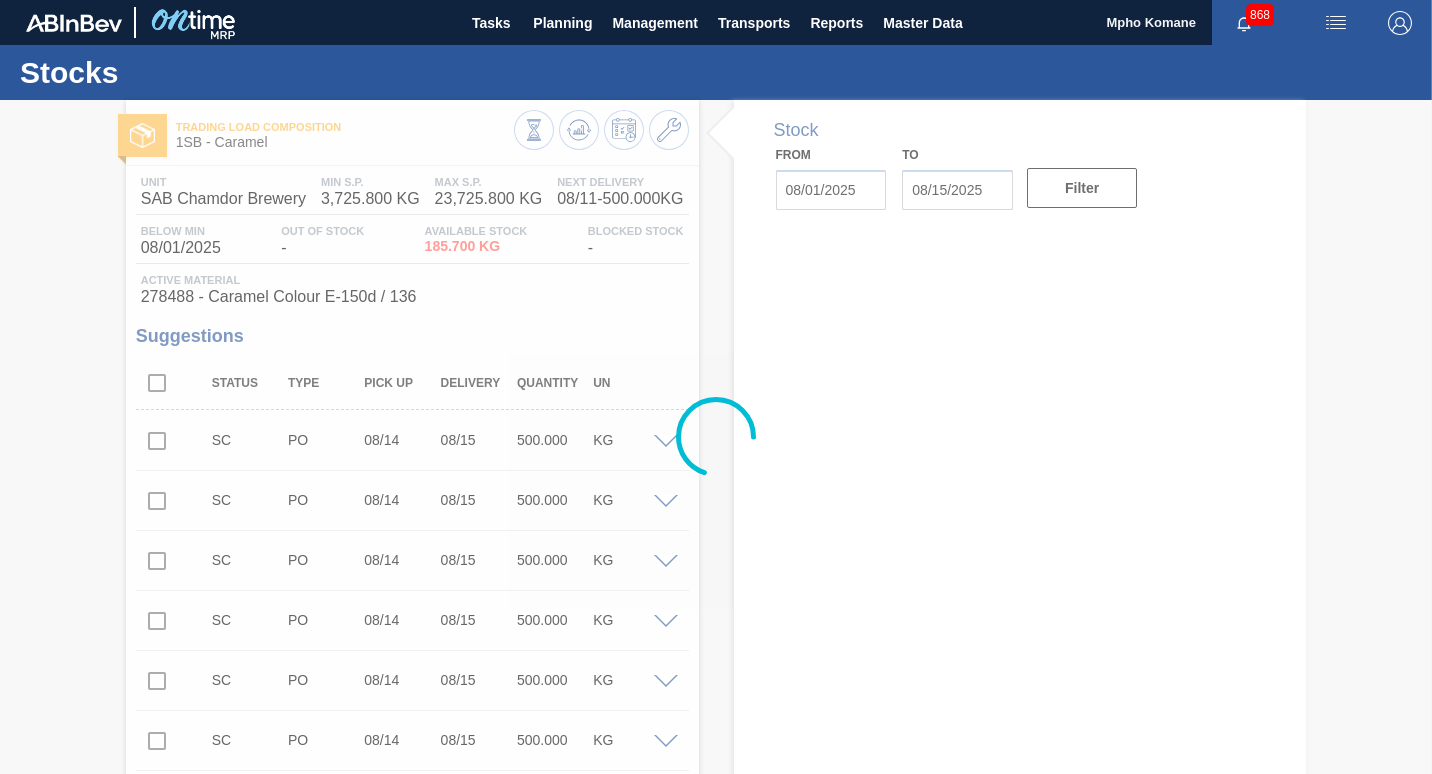 type on "08/01/2025" 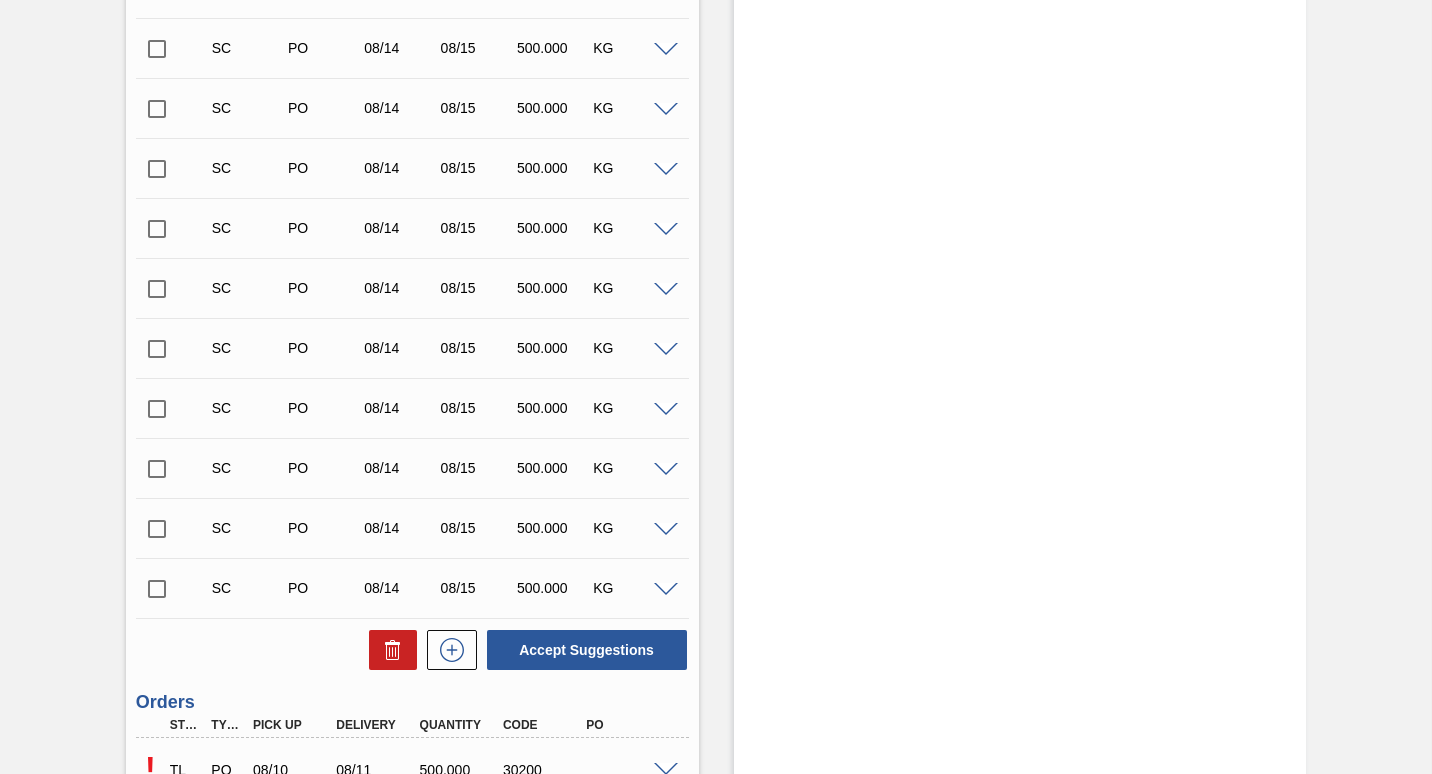 scroll, scrollTop: 2800, scrollLeft: 0, axis: vertical 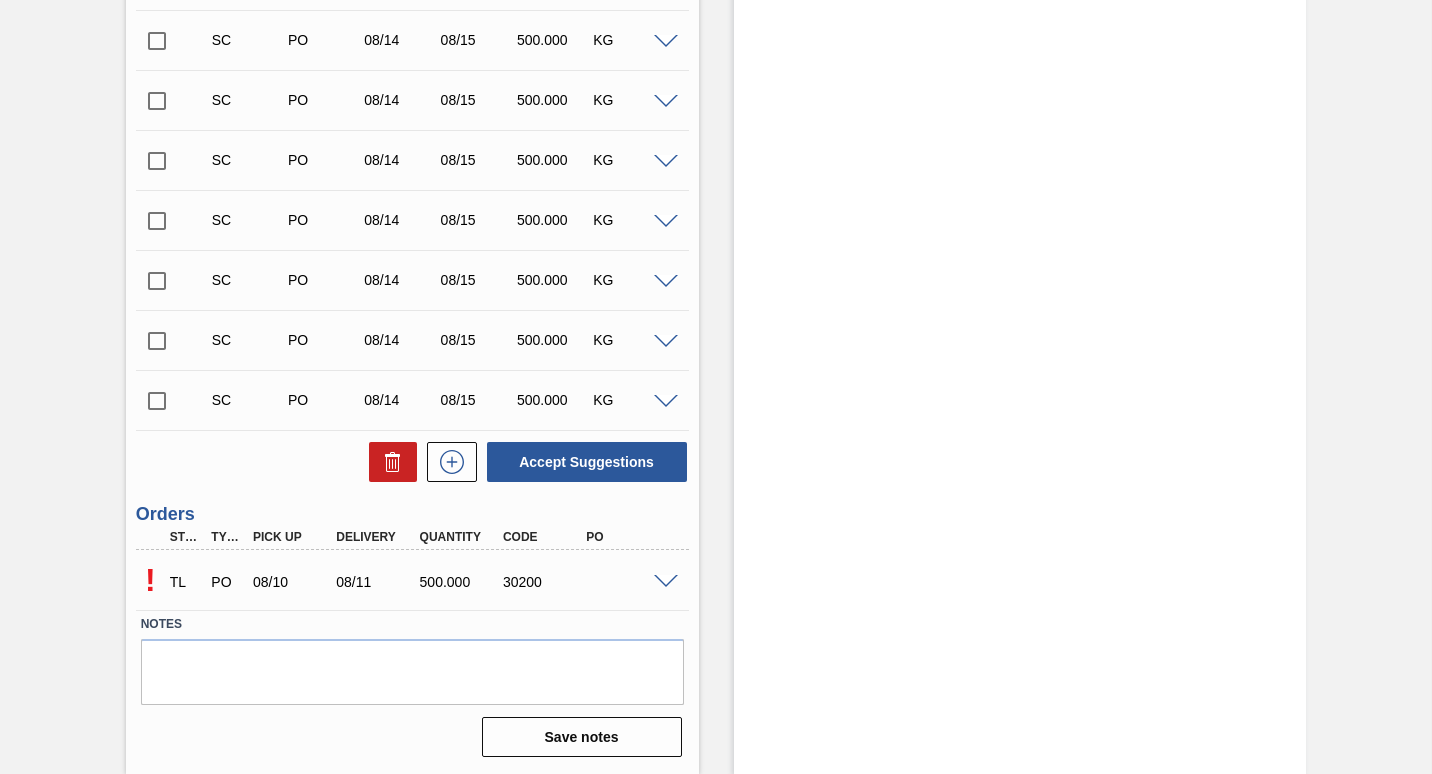 click at bounding box center [666, 582] 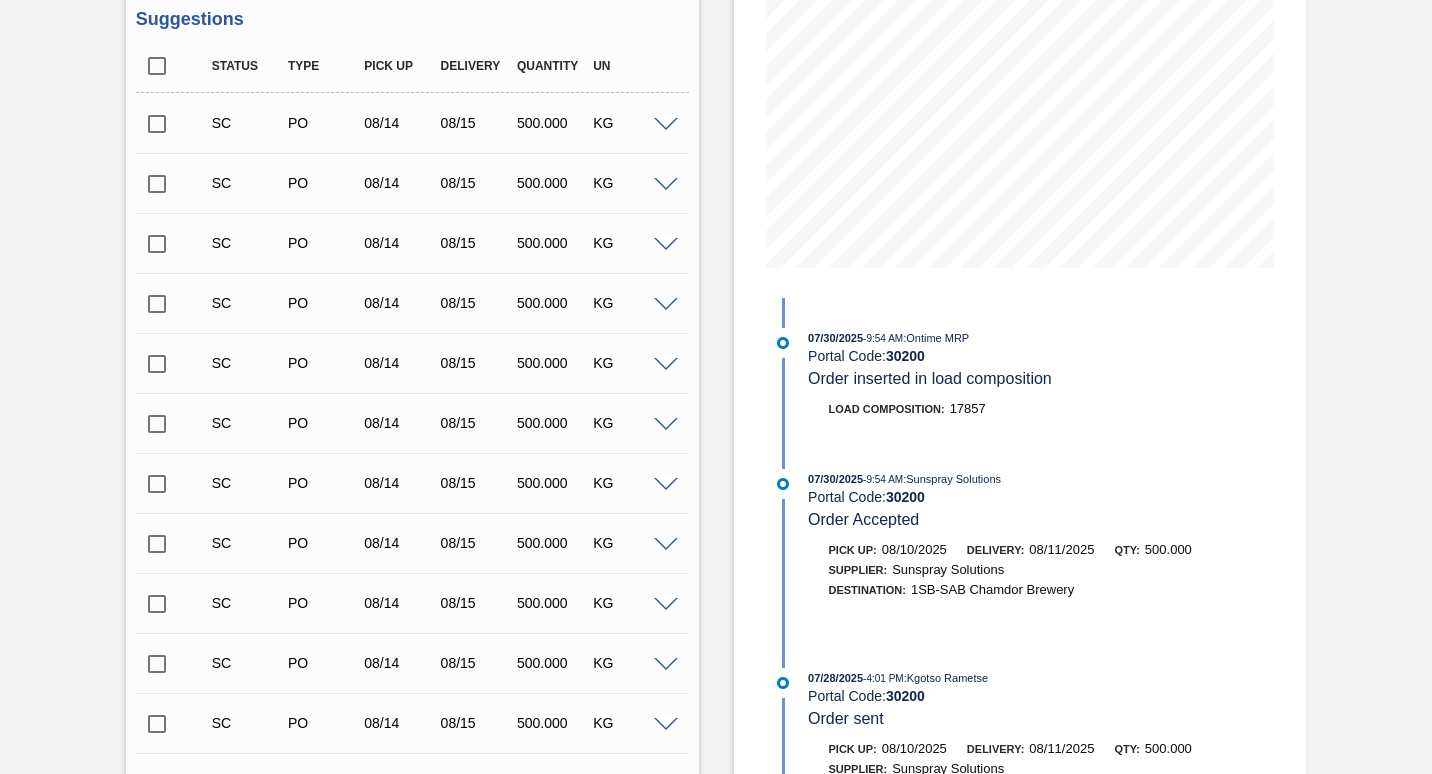 scroll, scrollTop: 400, scrollLeft: 0, axis: vertical 